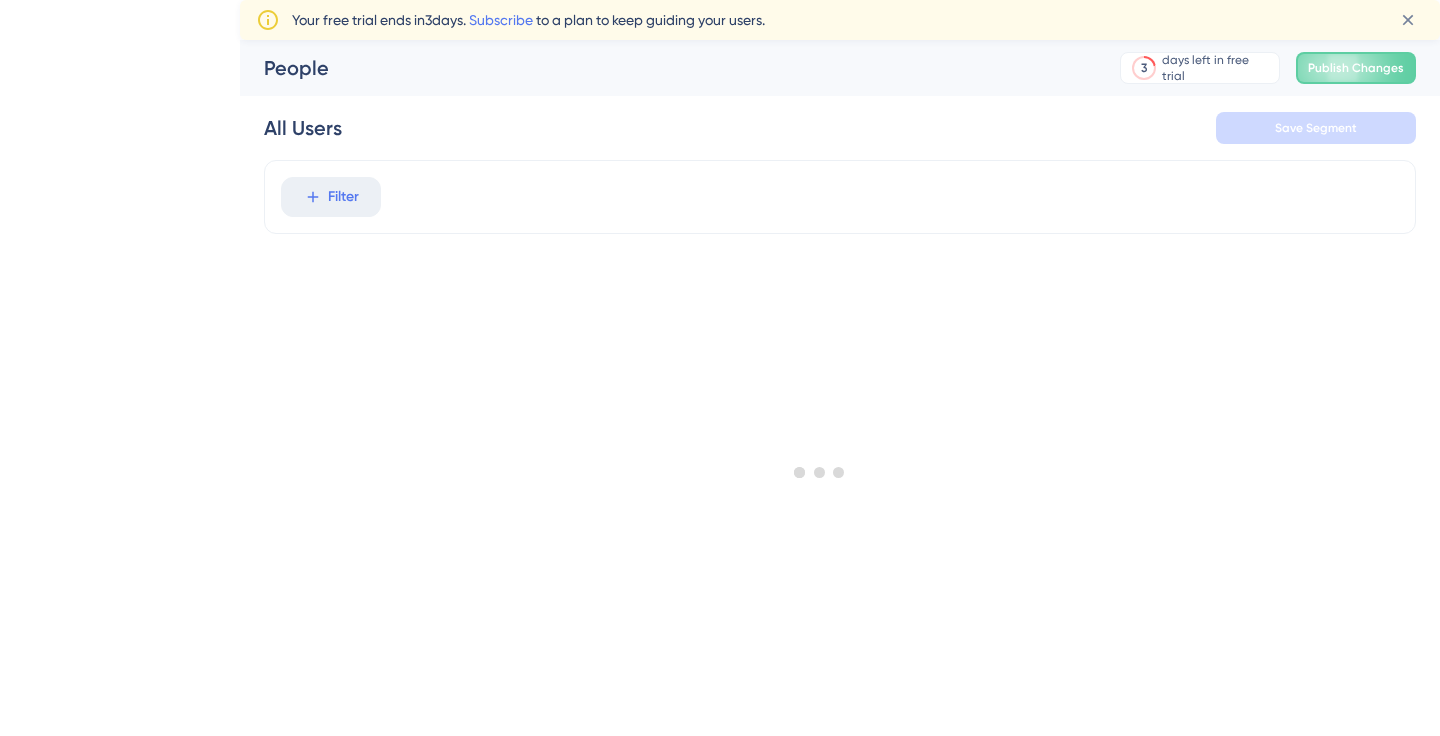 scroll, scrollTop: 0, scrollLeft: 0, axis: both 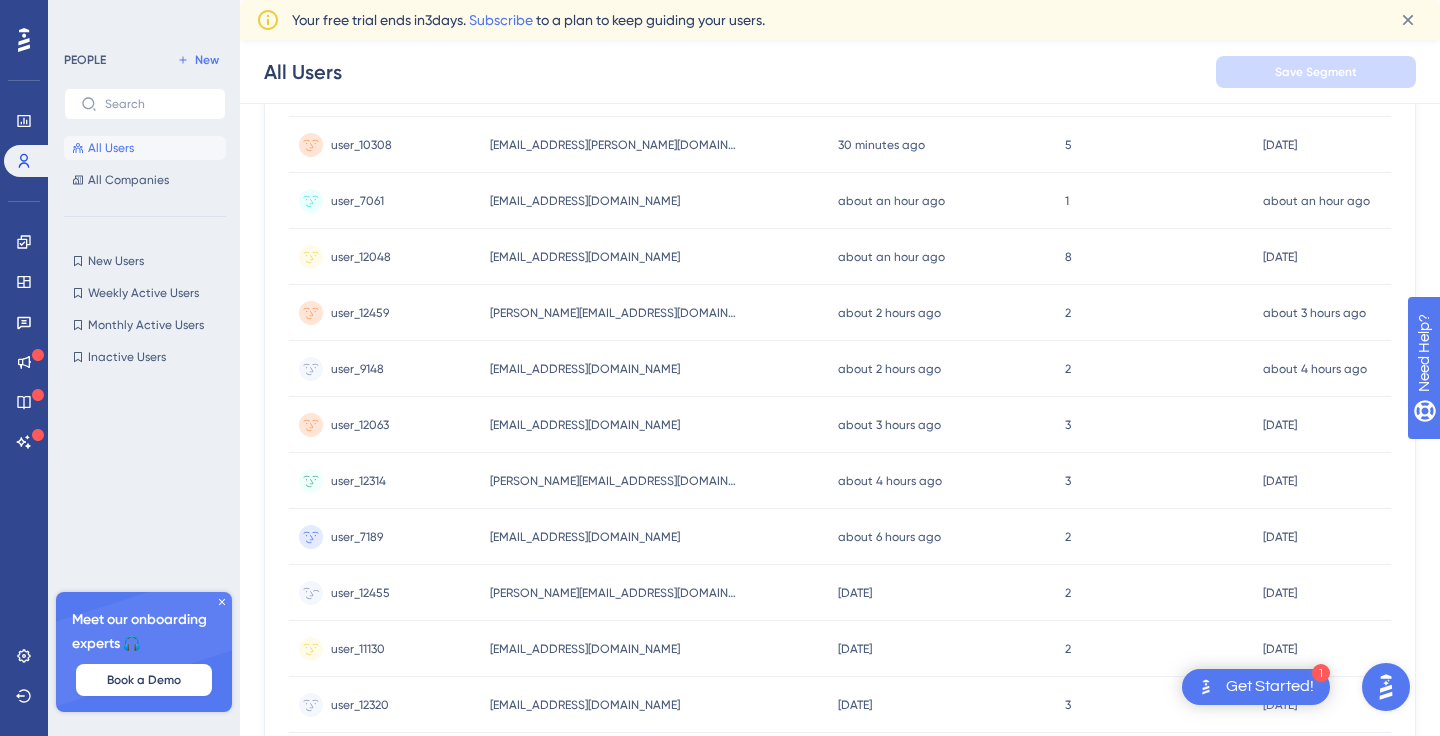 click on "[PERSON_NAME][EMAIL_ADDRESS][DOMAIN_NAME] [PERSON_NAME][DOMAIN_NAME][EMAIL_ADDRESS][DOMAIN_NAME]" at bounding box center (654, 593) 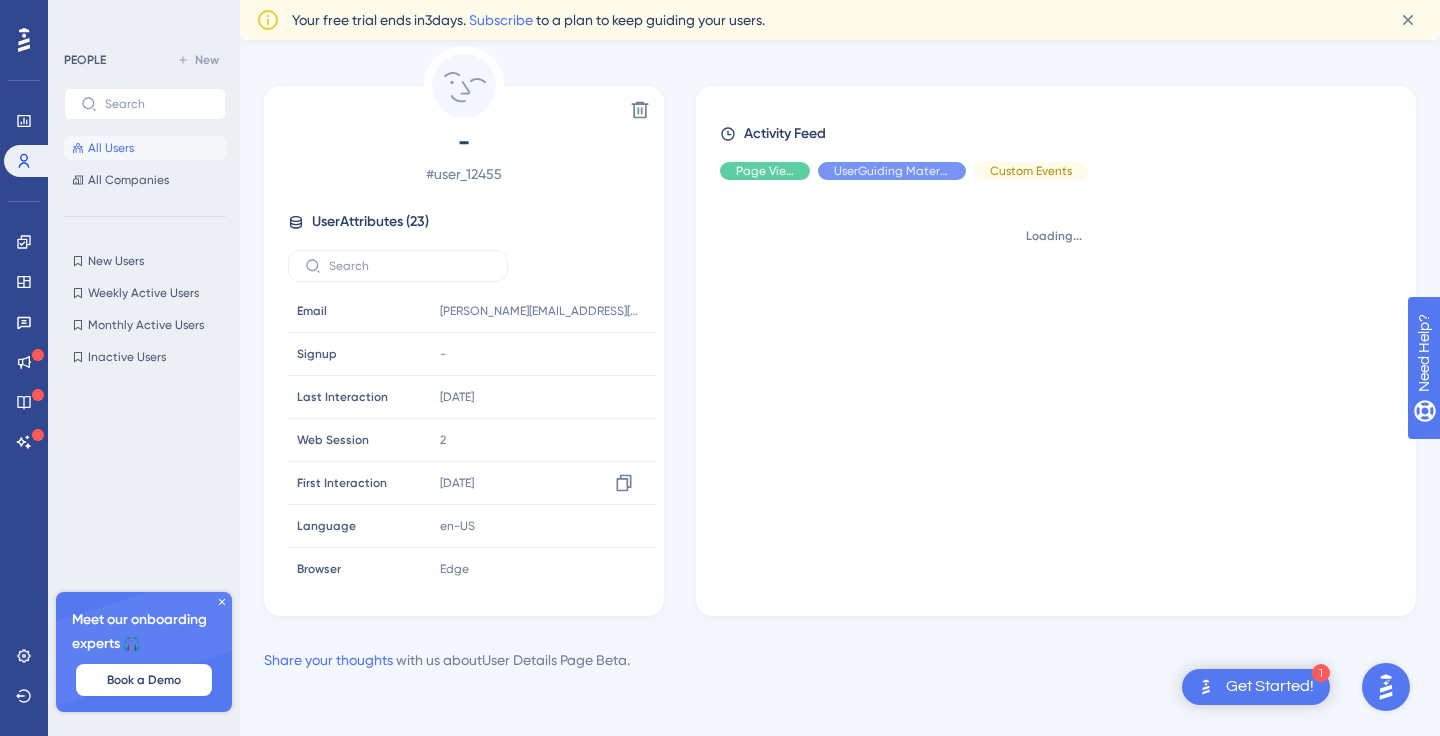 scroll, scrollTop: 0, scrollLeft: 0, axis: both 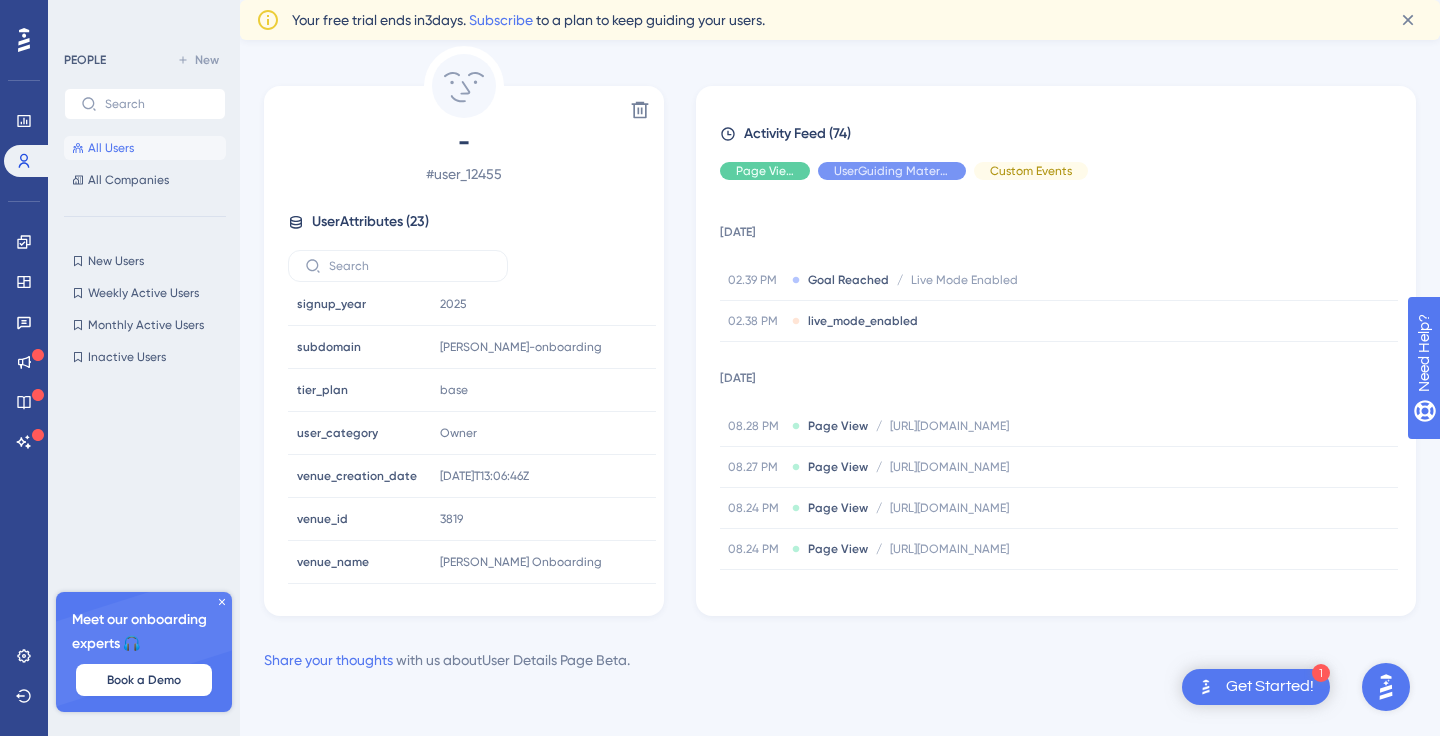 click on "All Users" at bounding box center [111, 148] 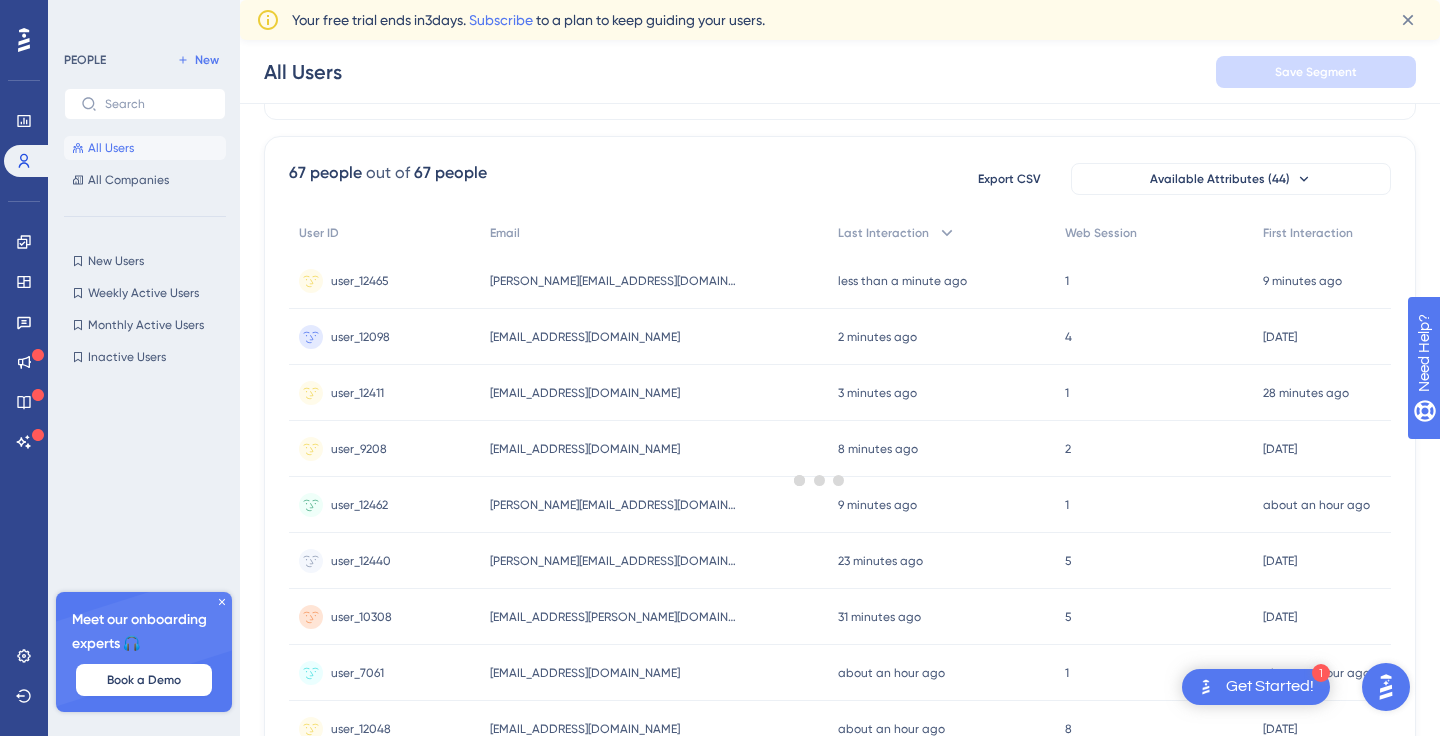 scroll, scrollTop: 0, scrollLeft: 0, axis: both 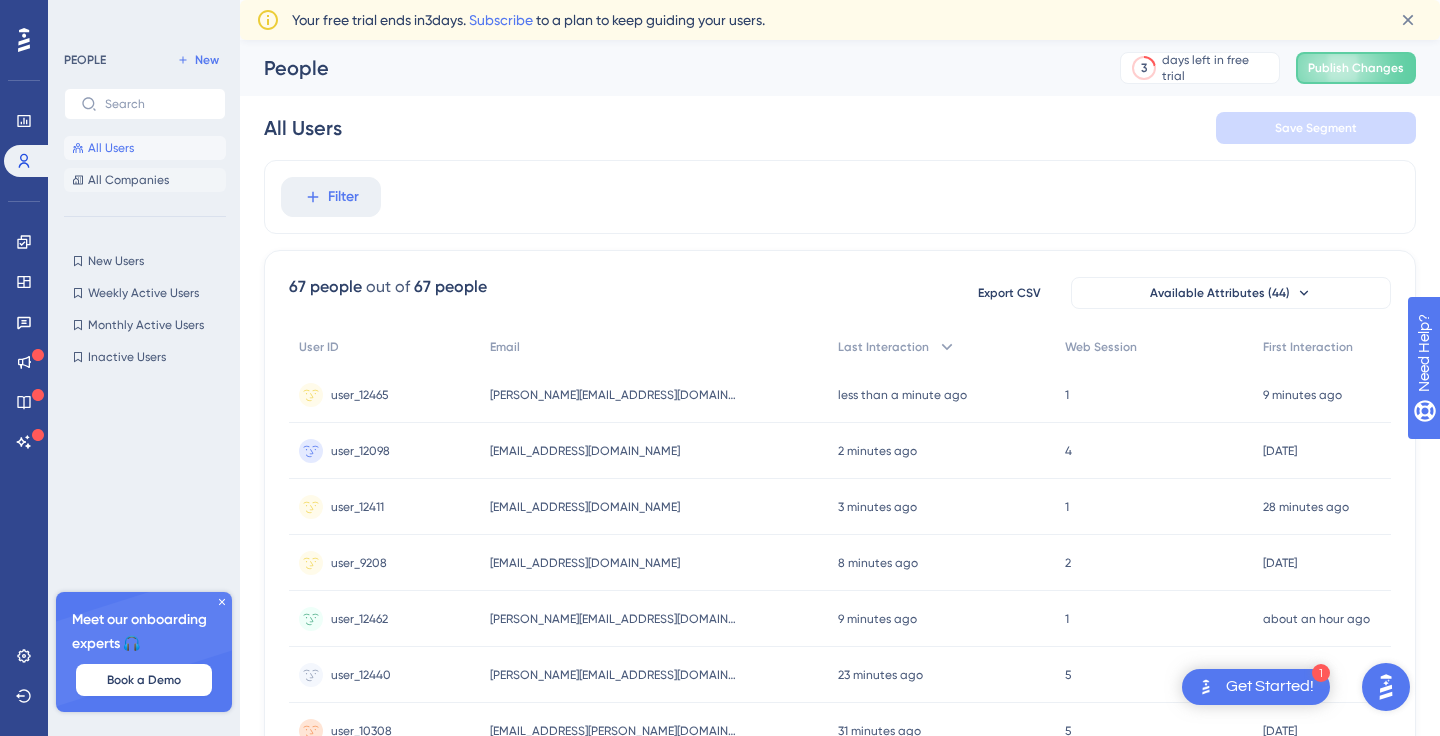 click on "All Companies" at bounding box center [128, 180] 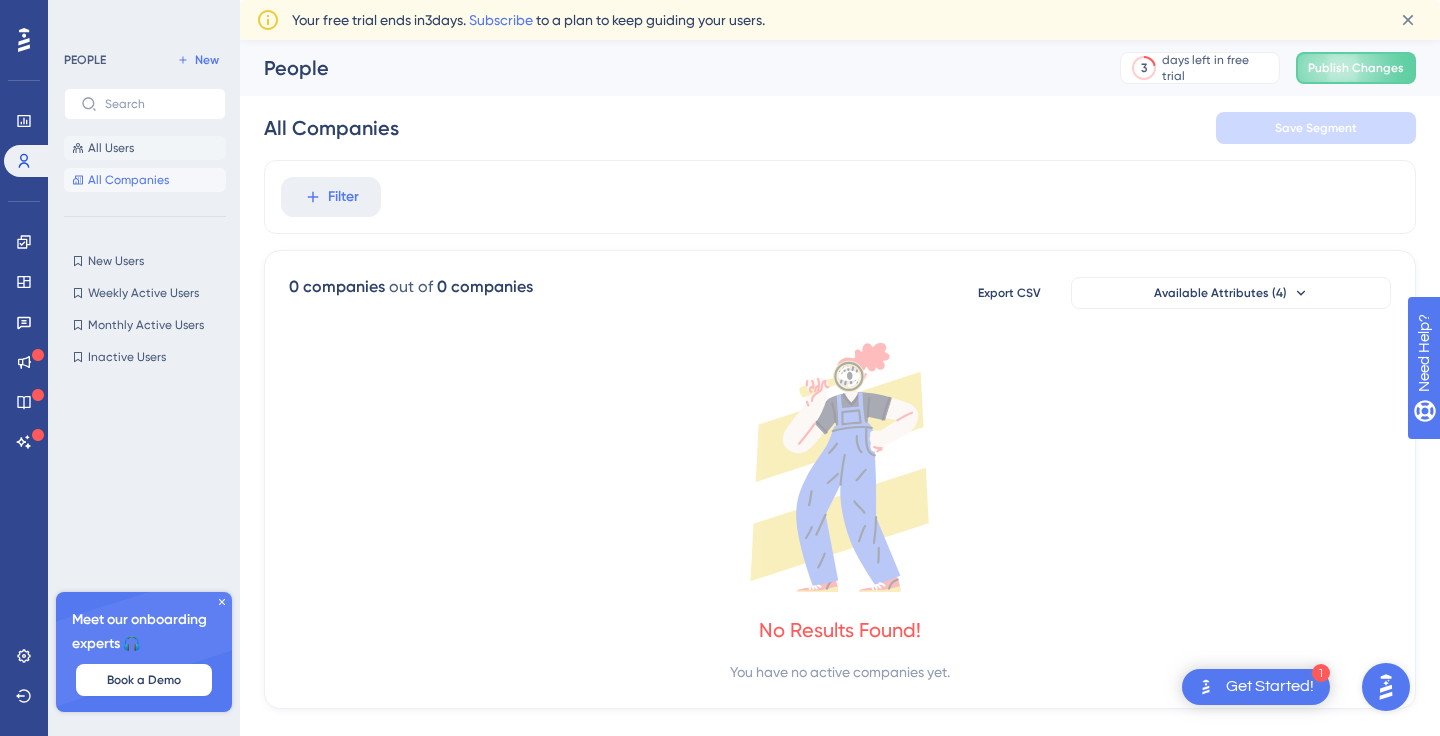 click on "All Users" at bounding box center (111, 148) 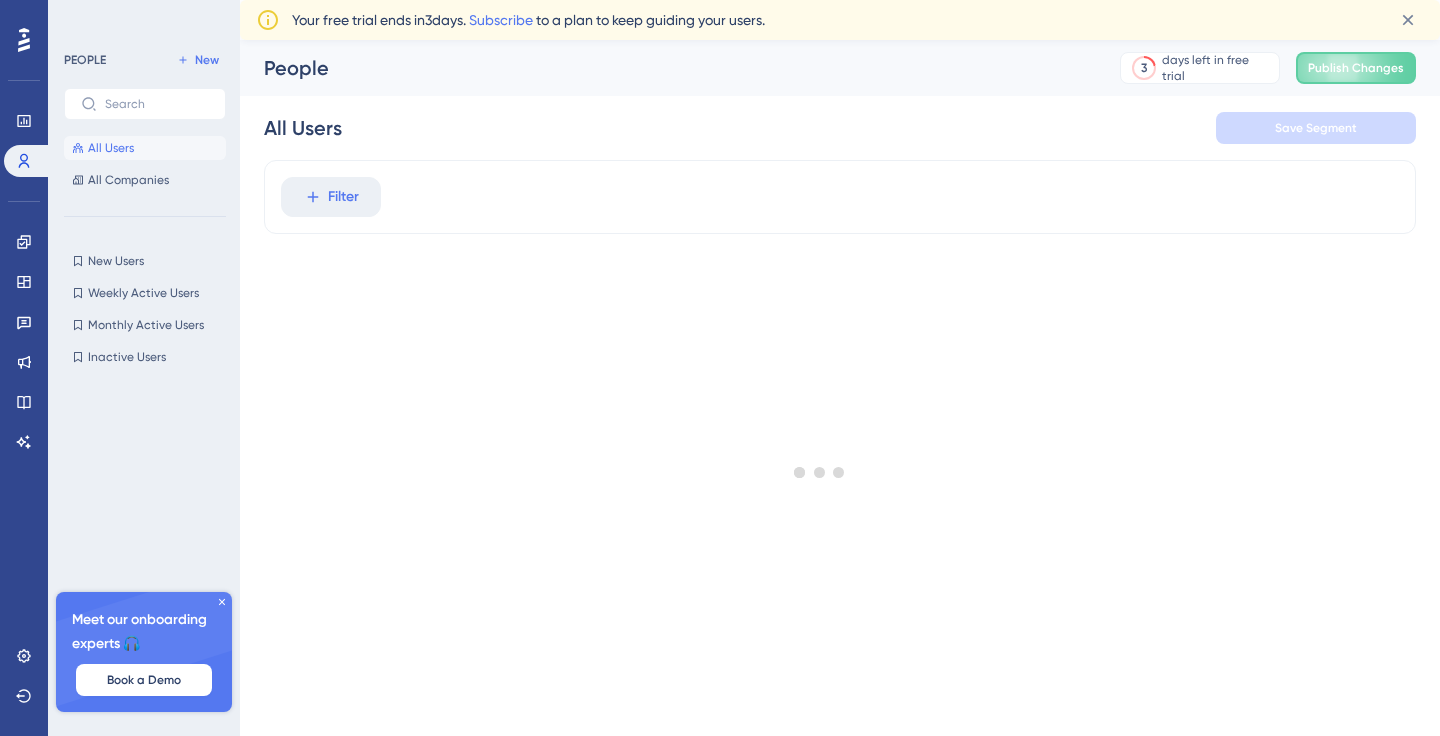 scroll, scrollTop: 0, scrollLeft: 0, axis: both 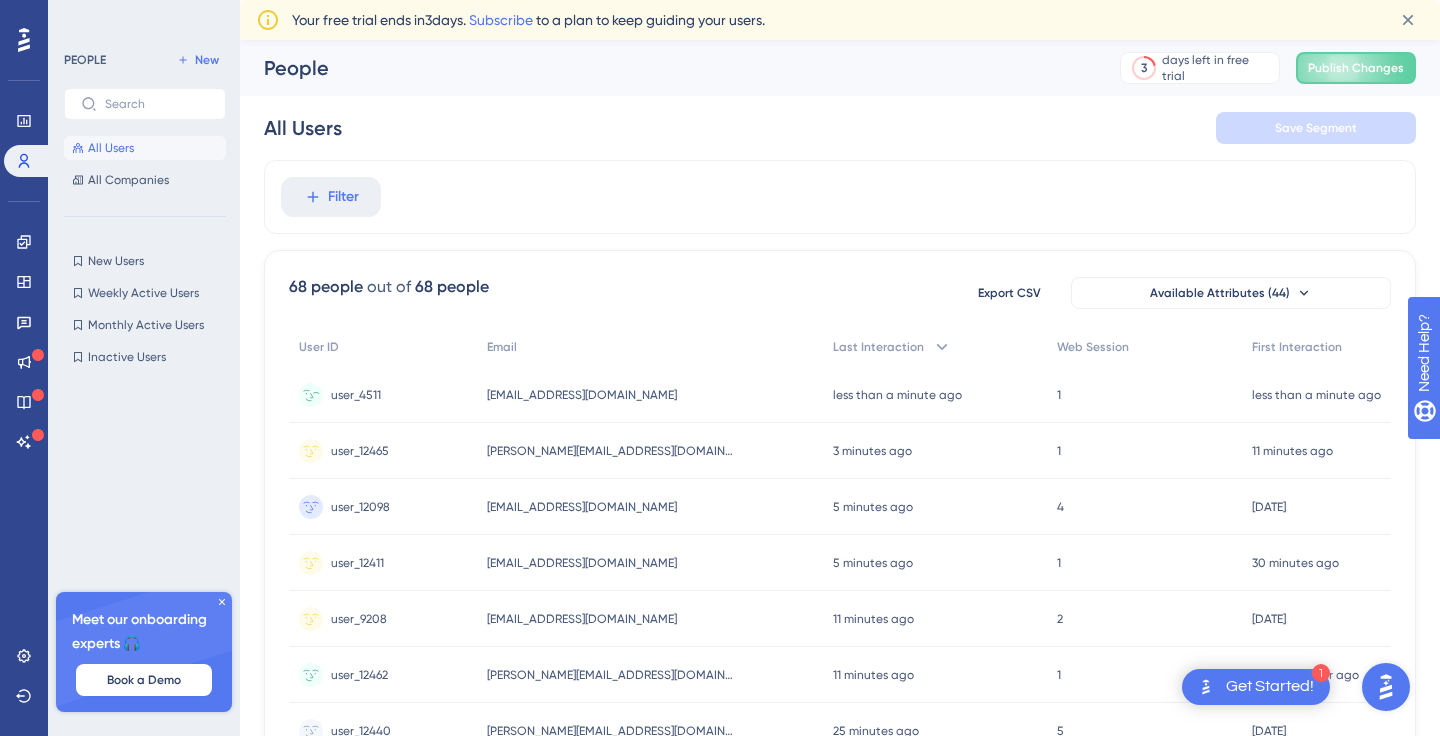 click on "kishan.verma+1010@yapsody.com kishan.verma+1010@yapsody.com" at bounding box center [649, 395] 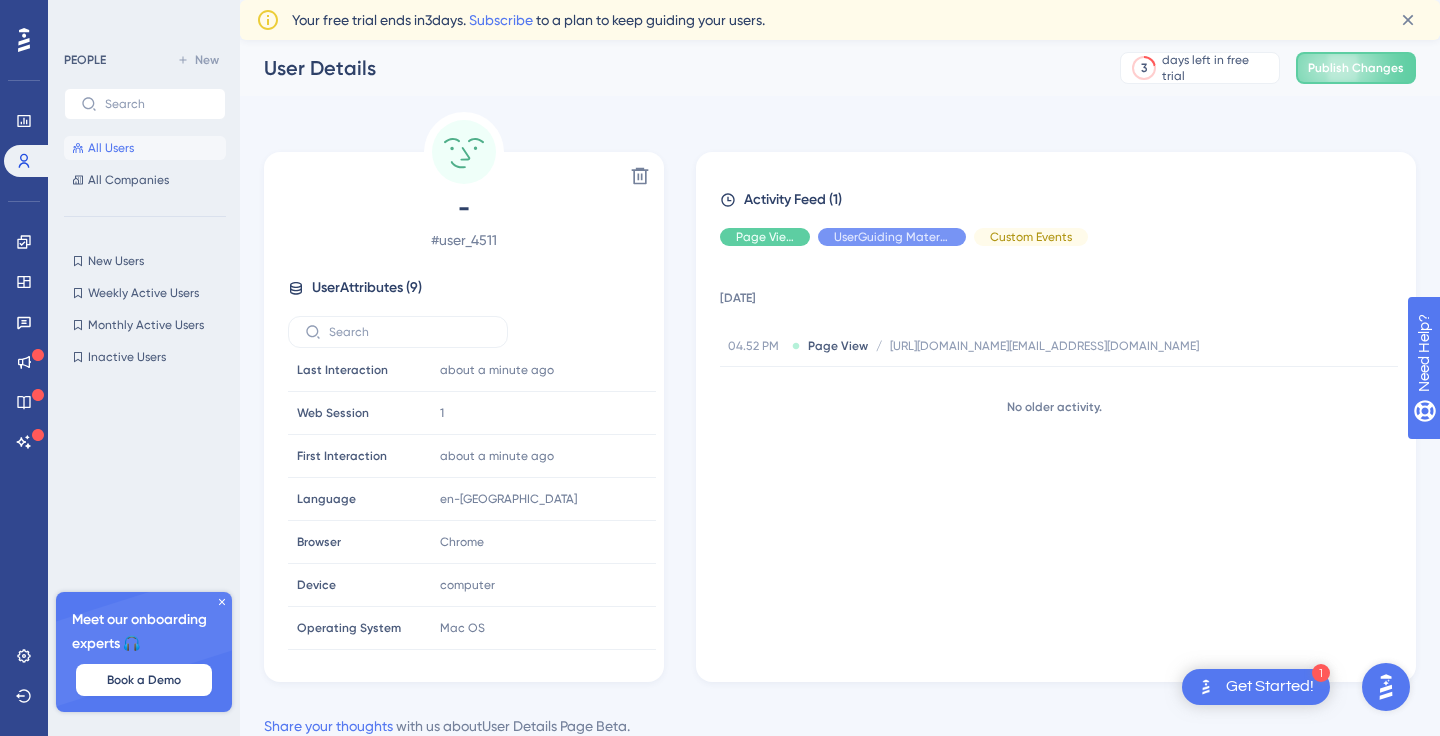 scroll, scrollTop: 93, scrollLeft: 0, axis: vertical 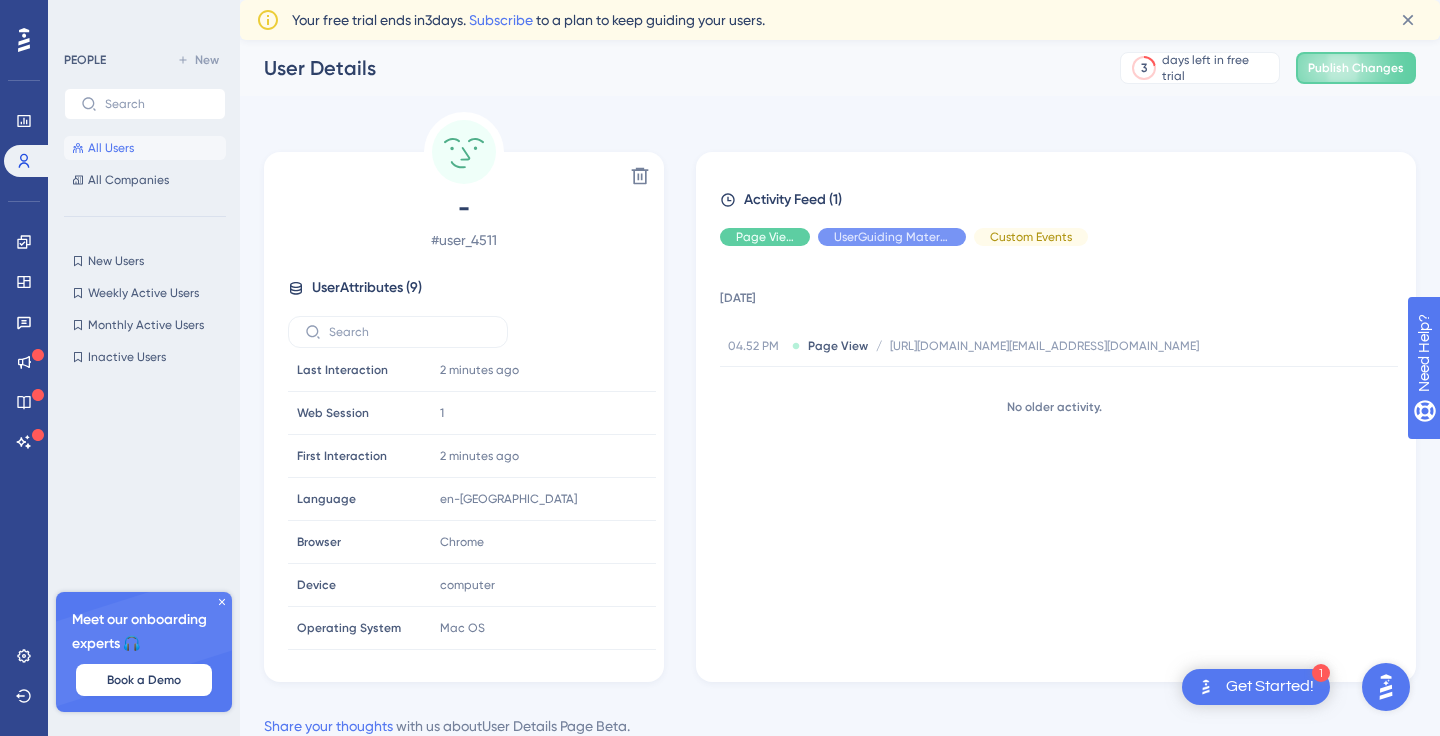 click on "All Users" at bounding box center (111, 148) 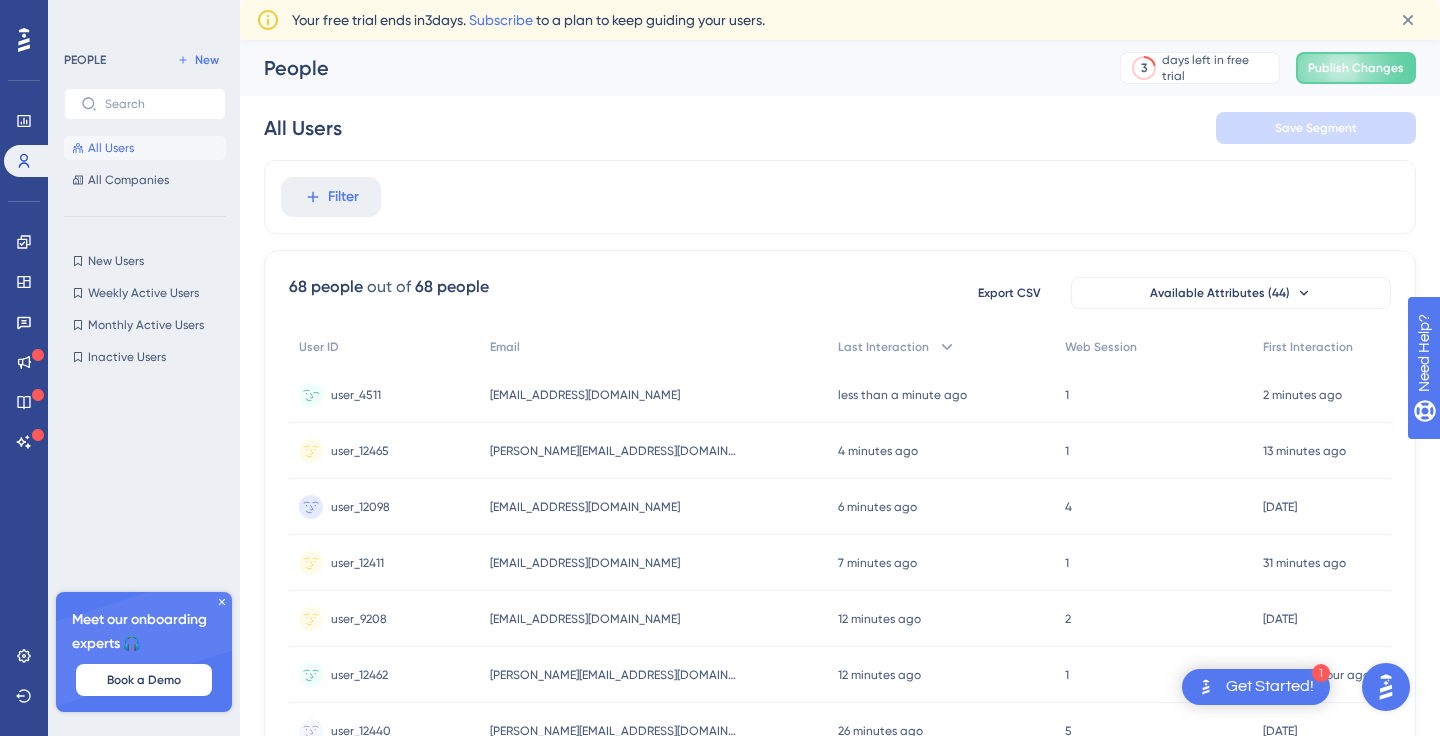 click on "kishan.verma+1010@yapsody.com kishan.verma+1010@yapsody.com" at bounding box center [654, 395] 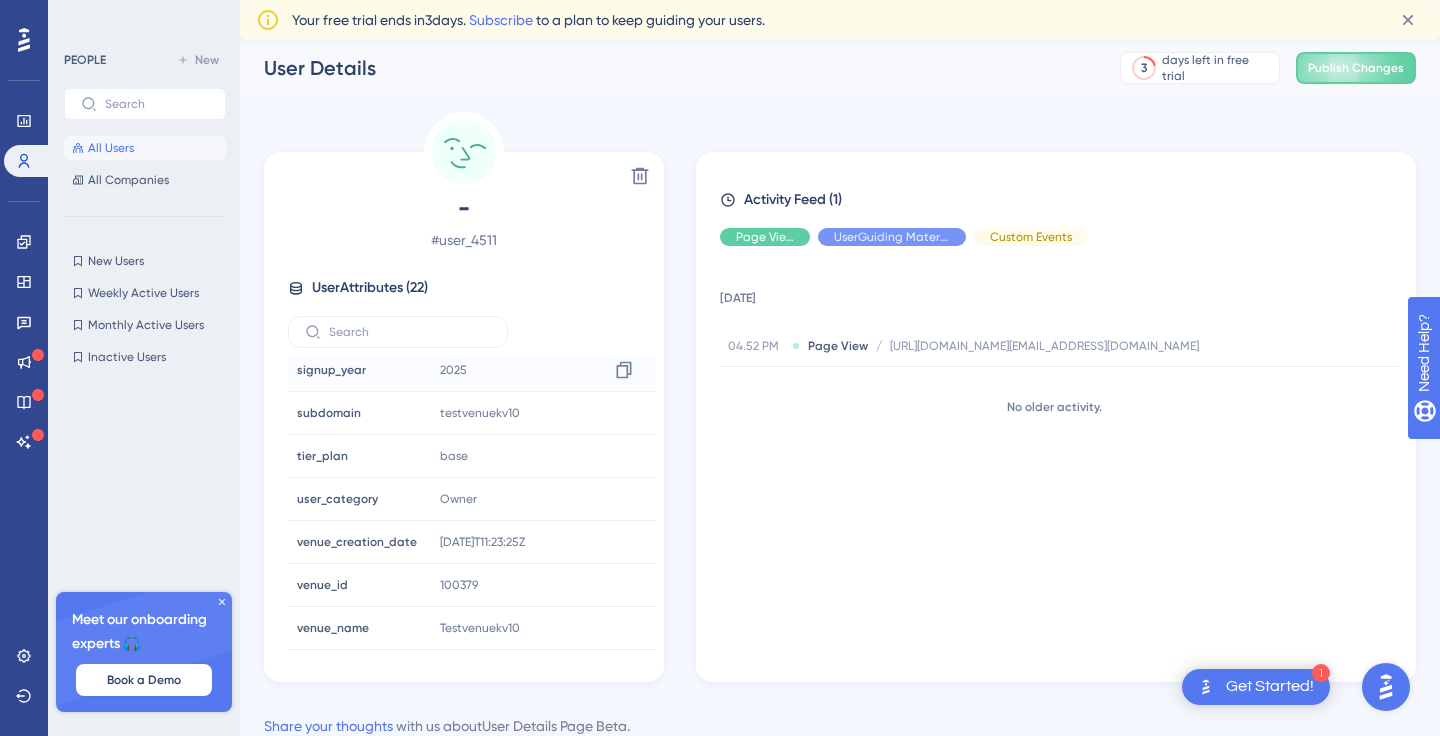 scroll, scrollTop: 652, scrollLeft: 0, axis: vertical 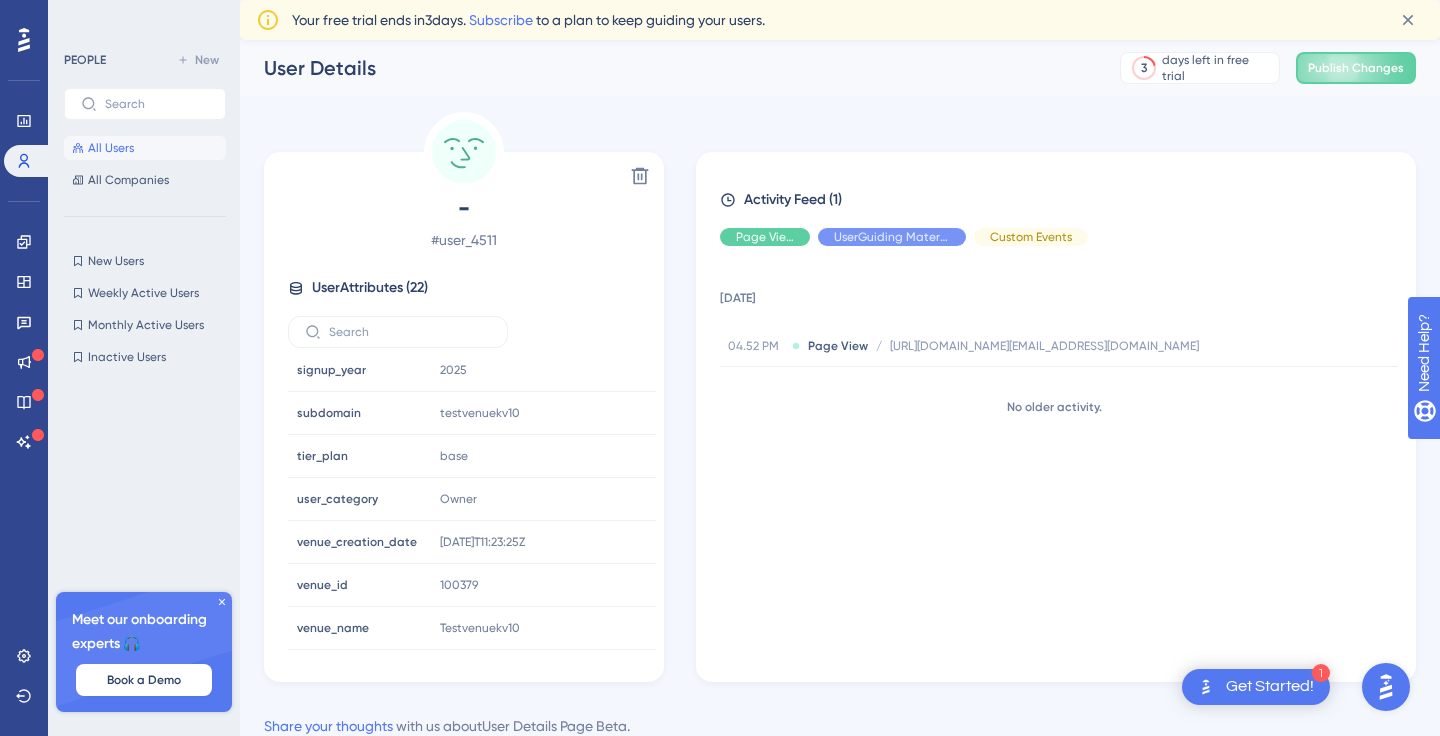click on "All Users" at bounding box center (145, 148) 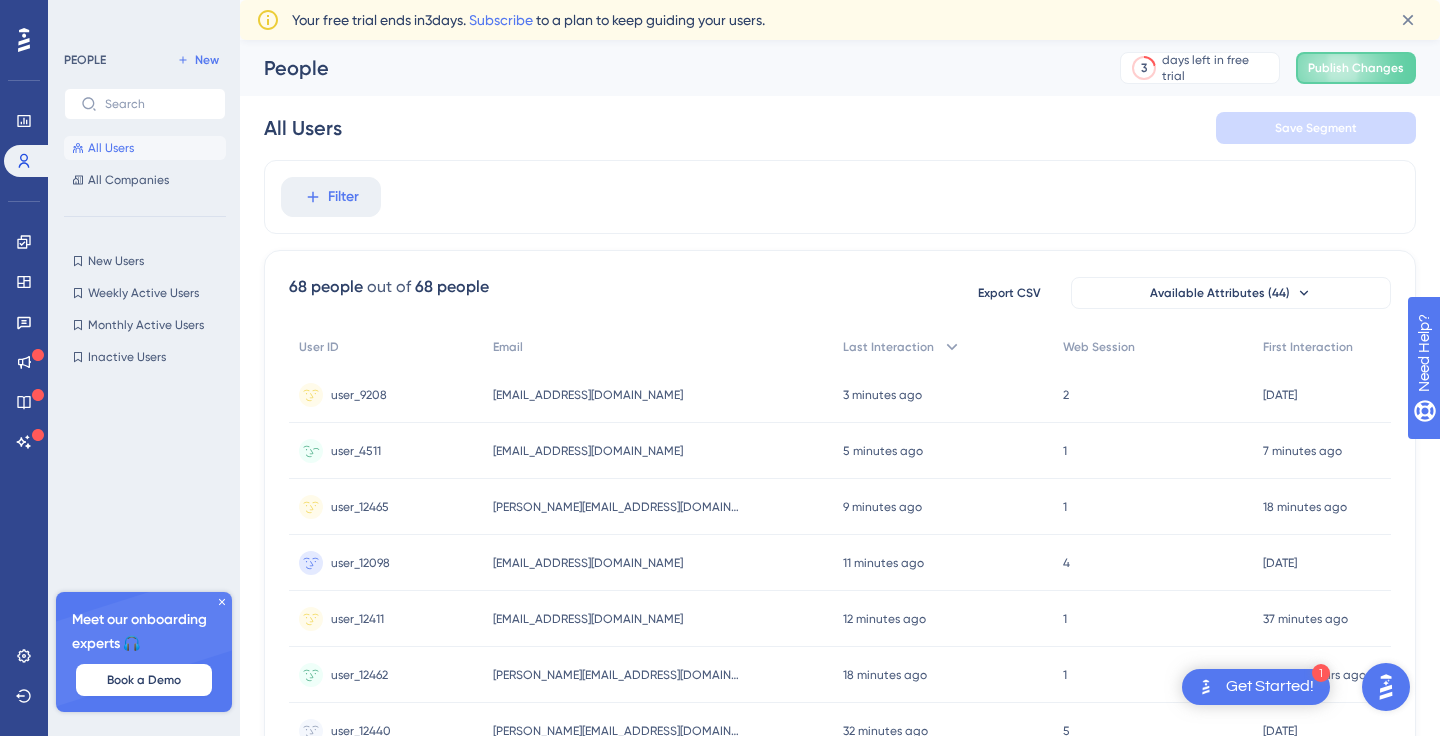 click on "kishan.verma+1010@yapsody.com kishan.verma+1010@yapsody.com" at bounding box center [658, 451] 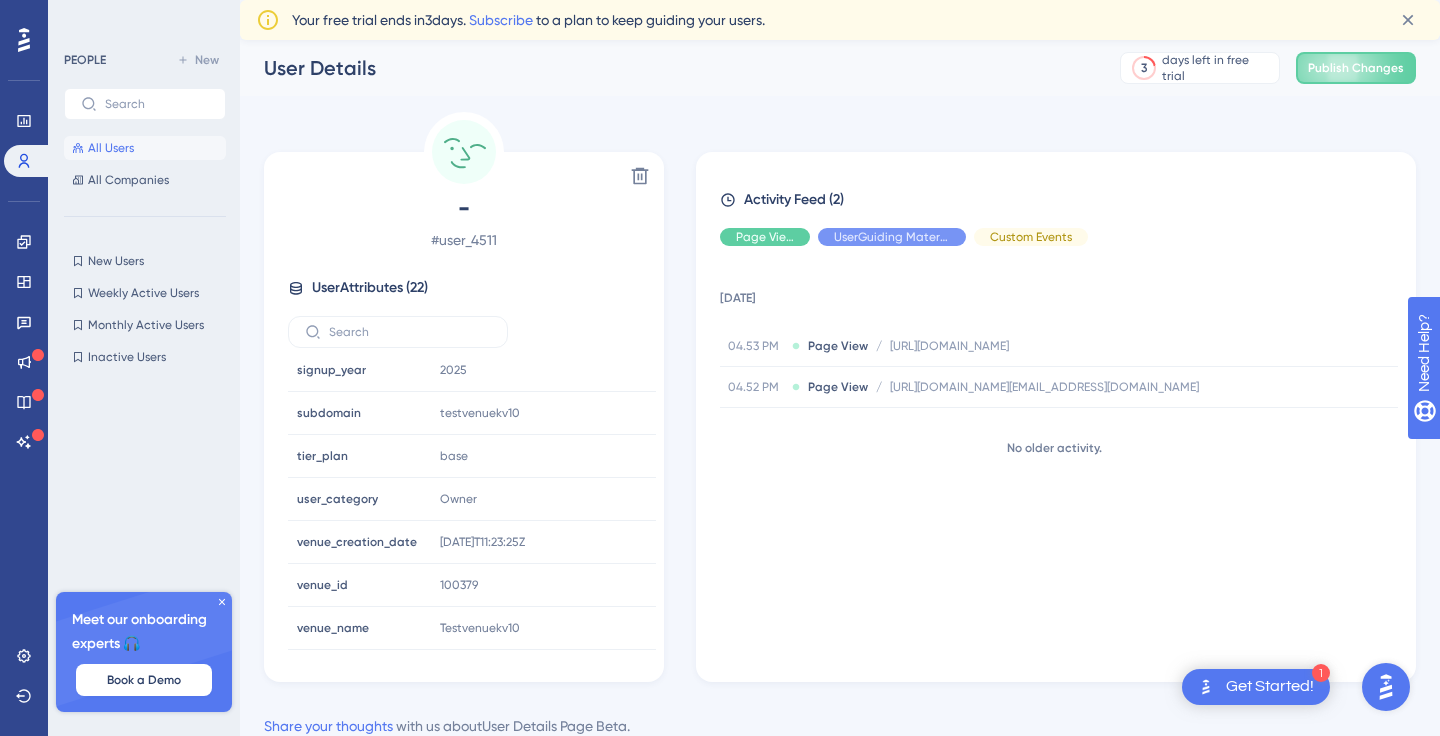 scroll, scrollTop: 652, scrollLeft: 0, axis: vertical 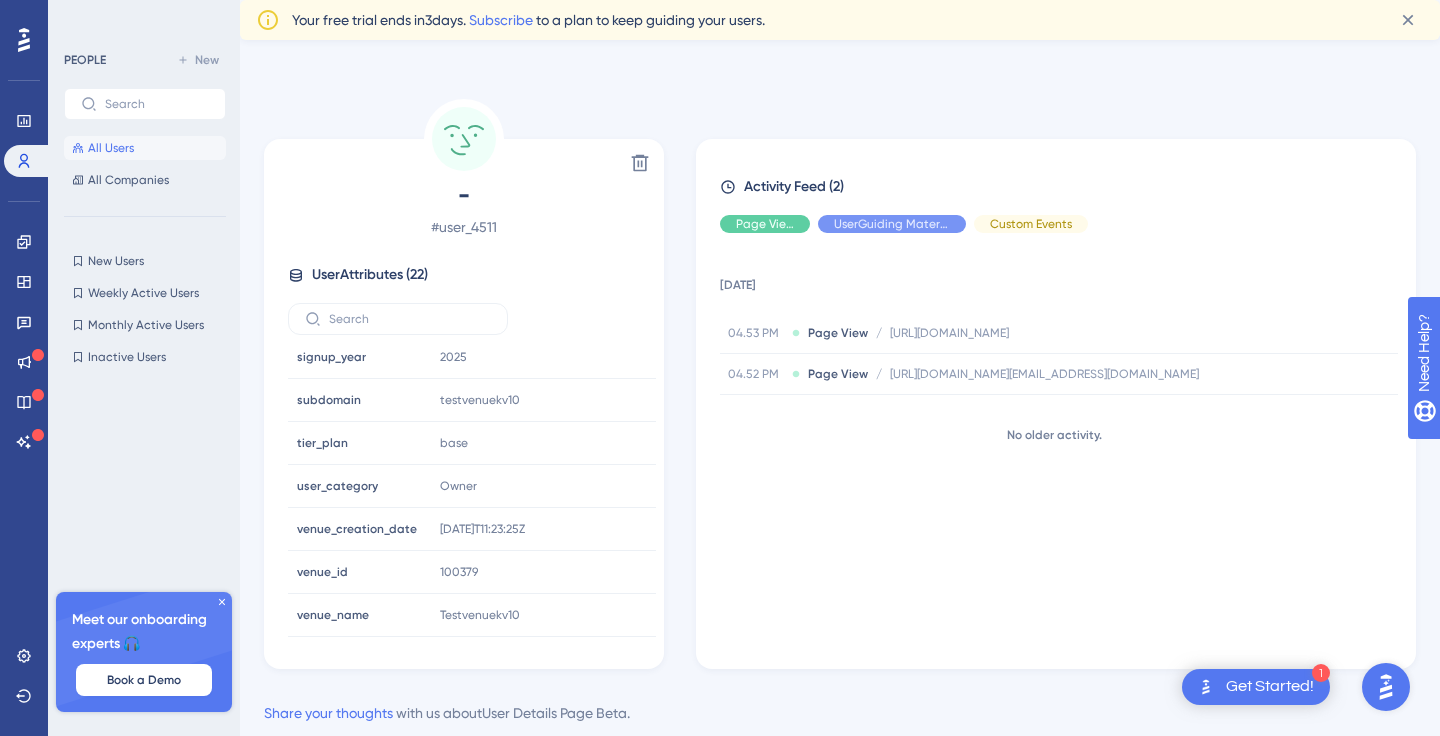 click on "All Users" at bounding box center [145, 148] 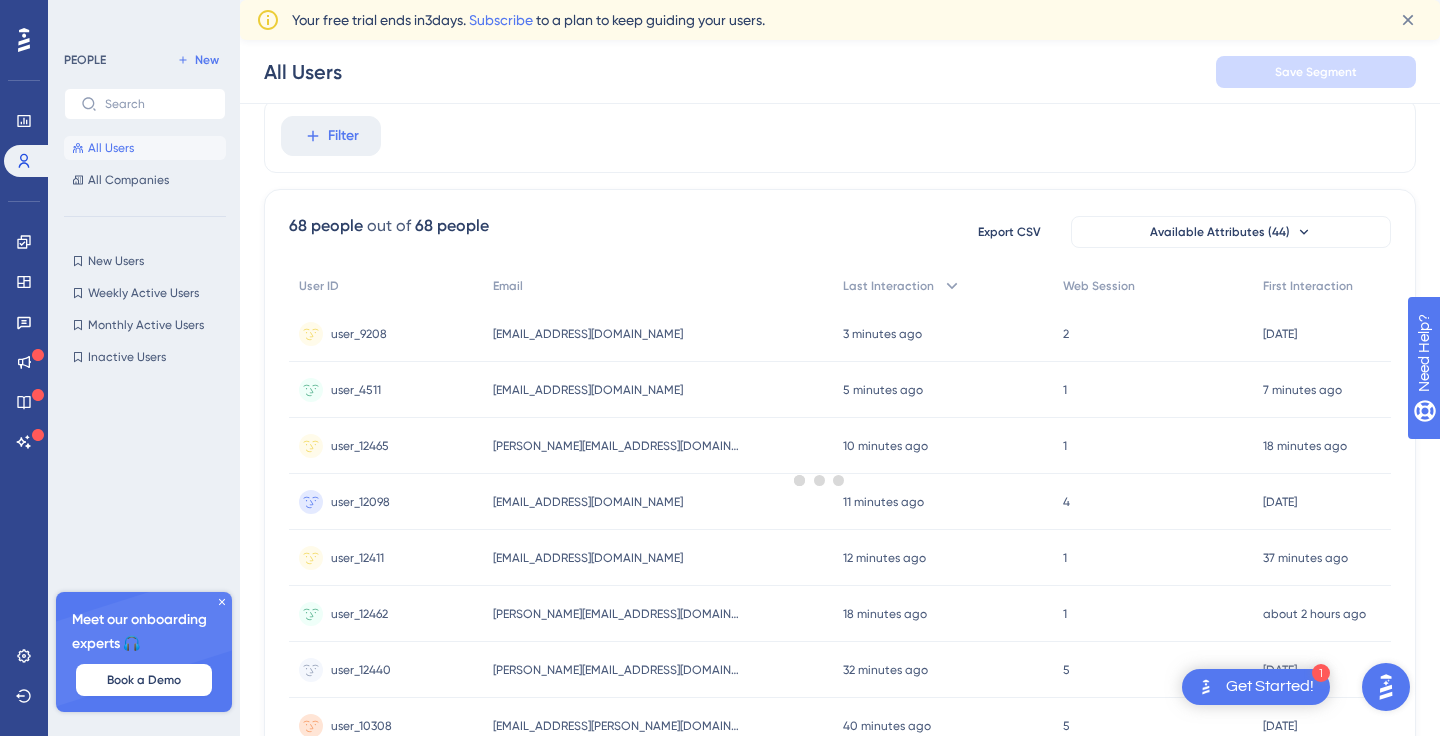 scroll, scrollTop: 0, scrollLeft: 0, axis: both 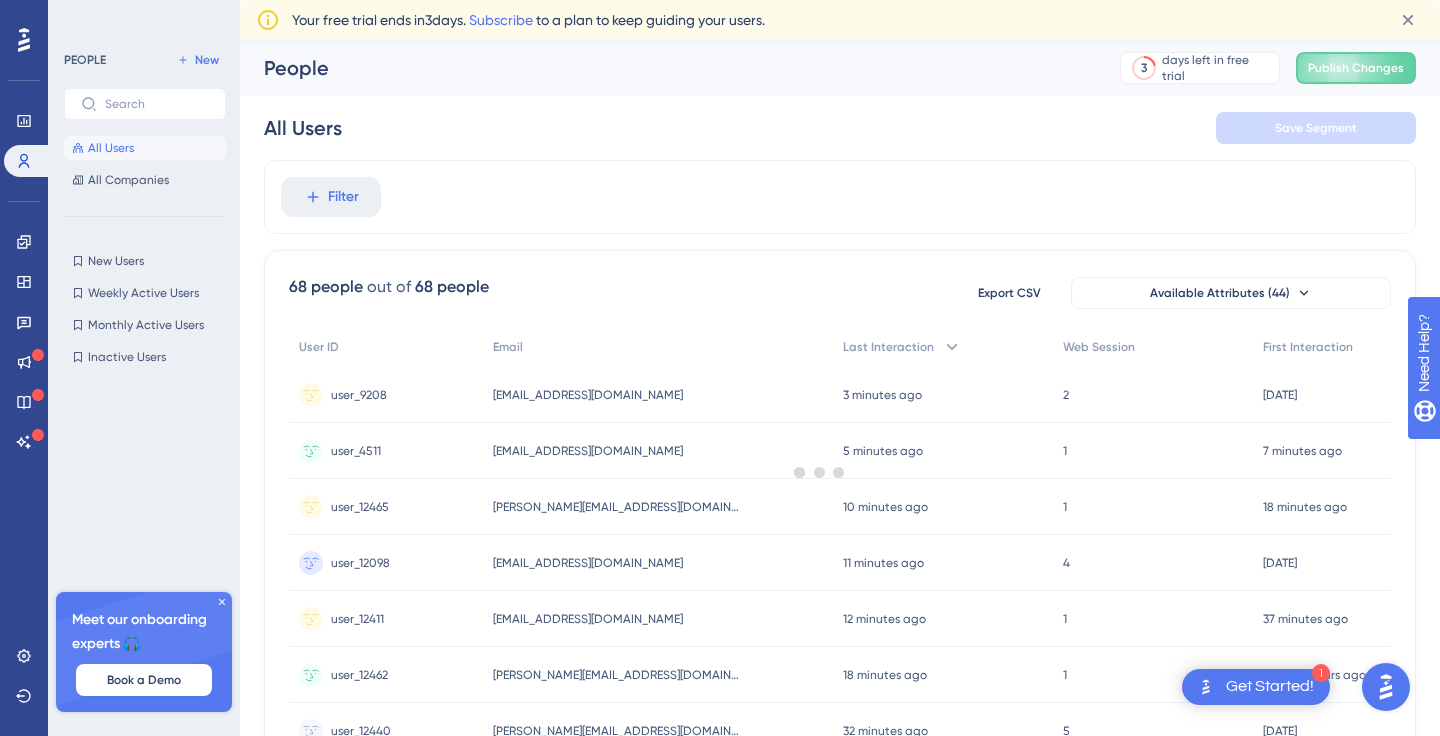 click at bounding box center [820, 472] 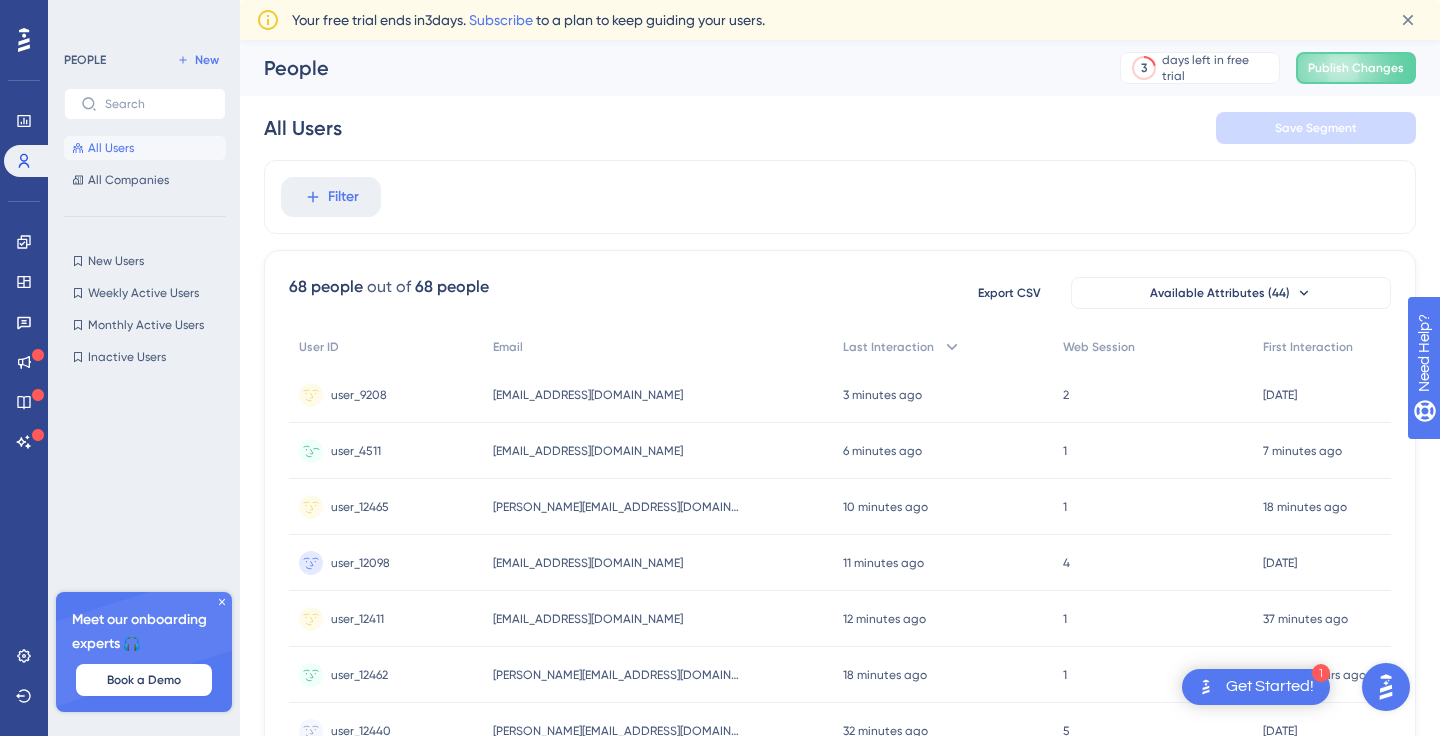 click on "[EMAIL_ADDRESS][DOMAIN_NAME] [DOMAIN_NAME][EMAIL_ADDRESS][DOMAIN_NAME]" at bounding box center (658, 451) 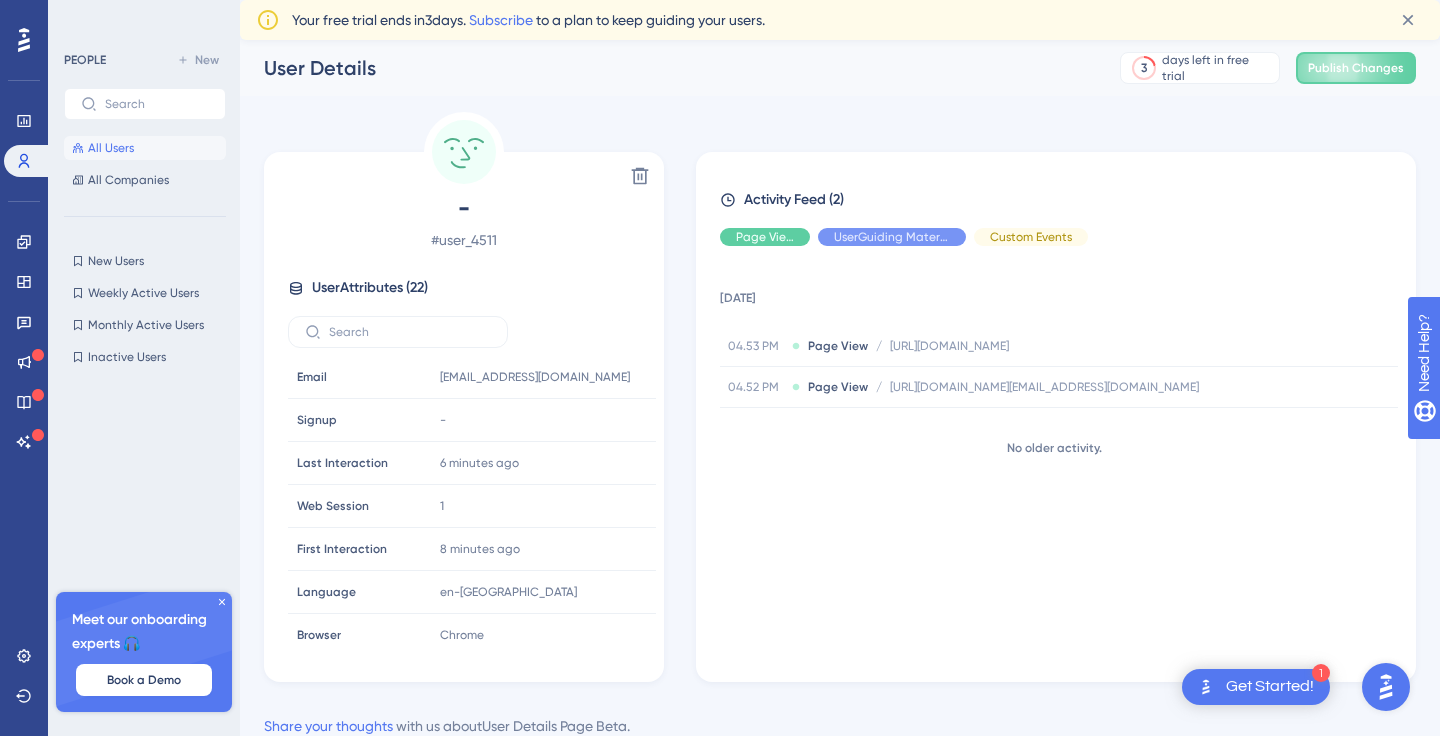 click on "All Users" at bounding box center [145, 148] 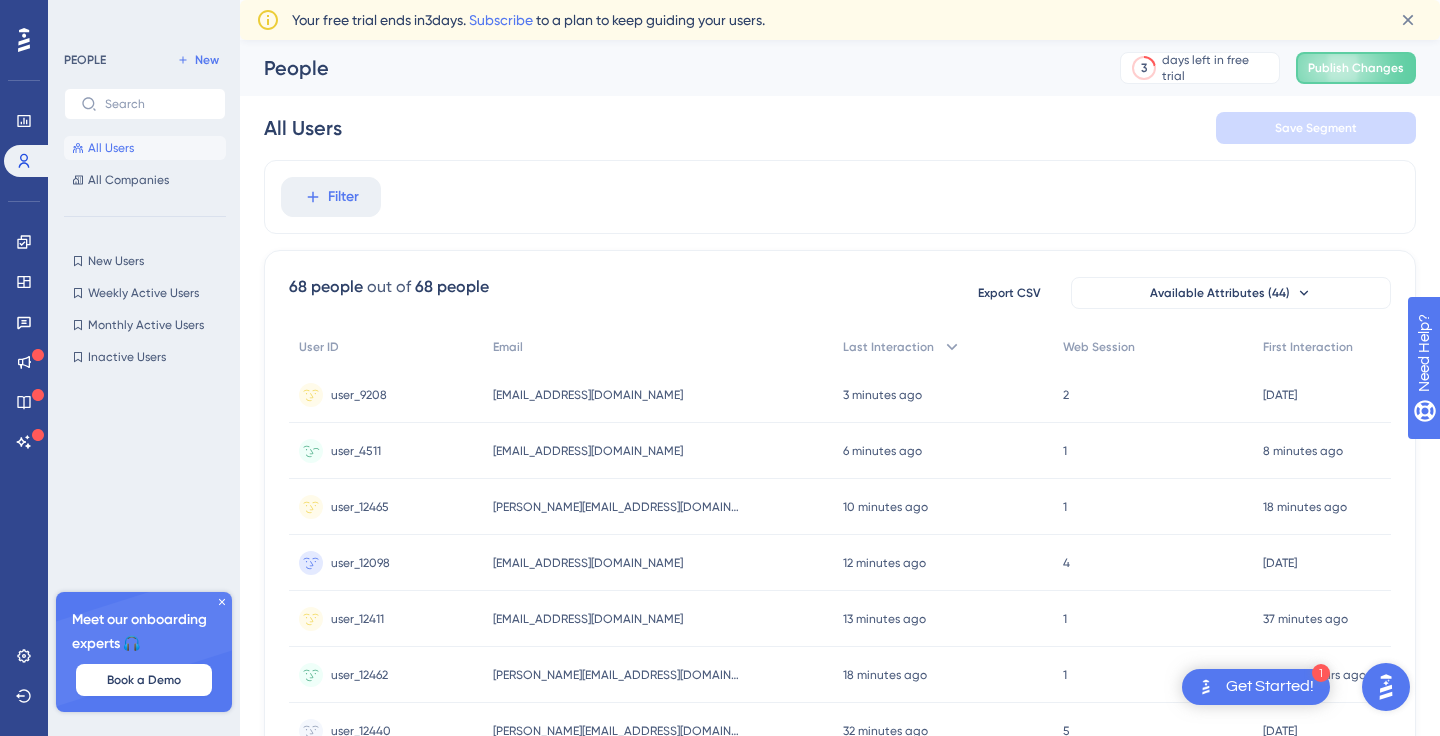 click on "user_4511 user_4511" at bounding box center (386, 451) 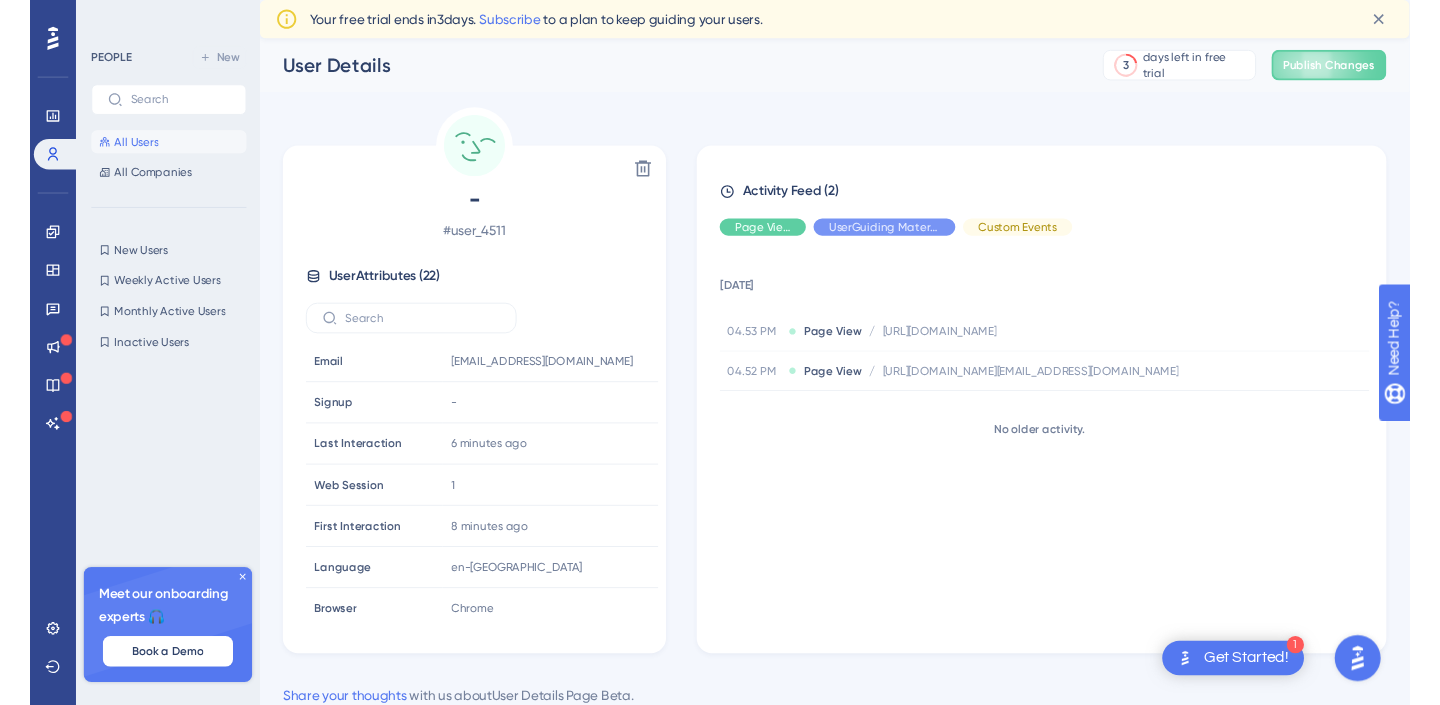 scroll, scrollTop: 0, scrollLeft: 0, axis: both 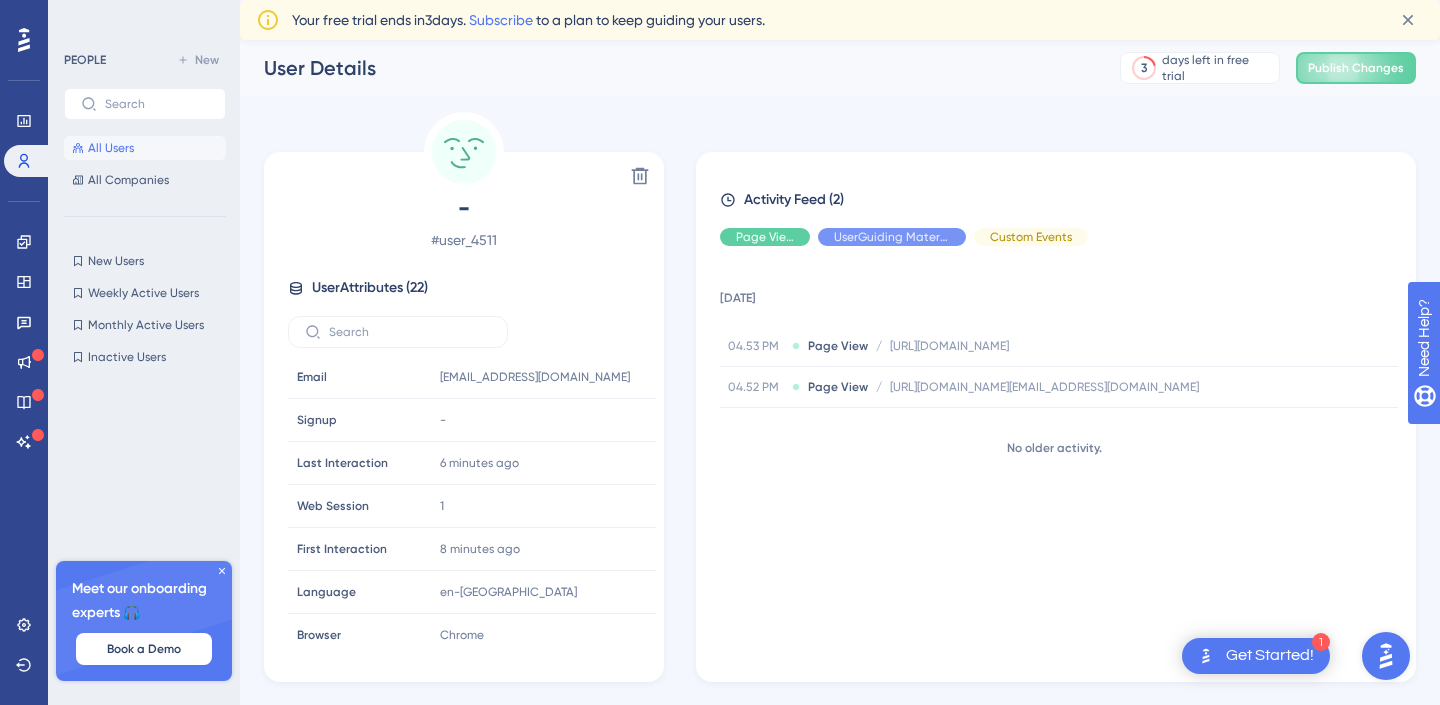 click on "28 July 2025 04.53 PM Page View / http://boxoffice.yapsodydevlocal.com/presenter/home/index http://boxoffice.yapsodydevlocal.com/presenter/home/index 04.52 PM Page View / http://boxoffice.yapsodydevlocal.com/presenter/settings/account_settings?signup=true&token_email=kishan.verma%2B1010%40yapsody.com&token_id=CYVh7VDR4ynQtgRh9Wdl1753701506?_ug_troubleshoot=true http://boxoffice.yapsodydevlocal.com/presenter/settings/account_settings?signup=true&token_email=kishan.verma%2B1010%40yapsody.com&token_id=CYVh7VDR4ynQtgRh9Wdl1753701506?_ug_troubleshoot=true No older activity." at bounding box center (1064, 456) 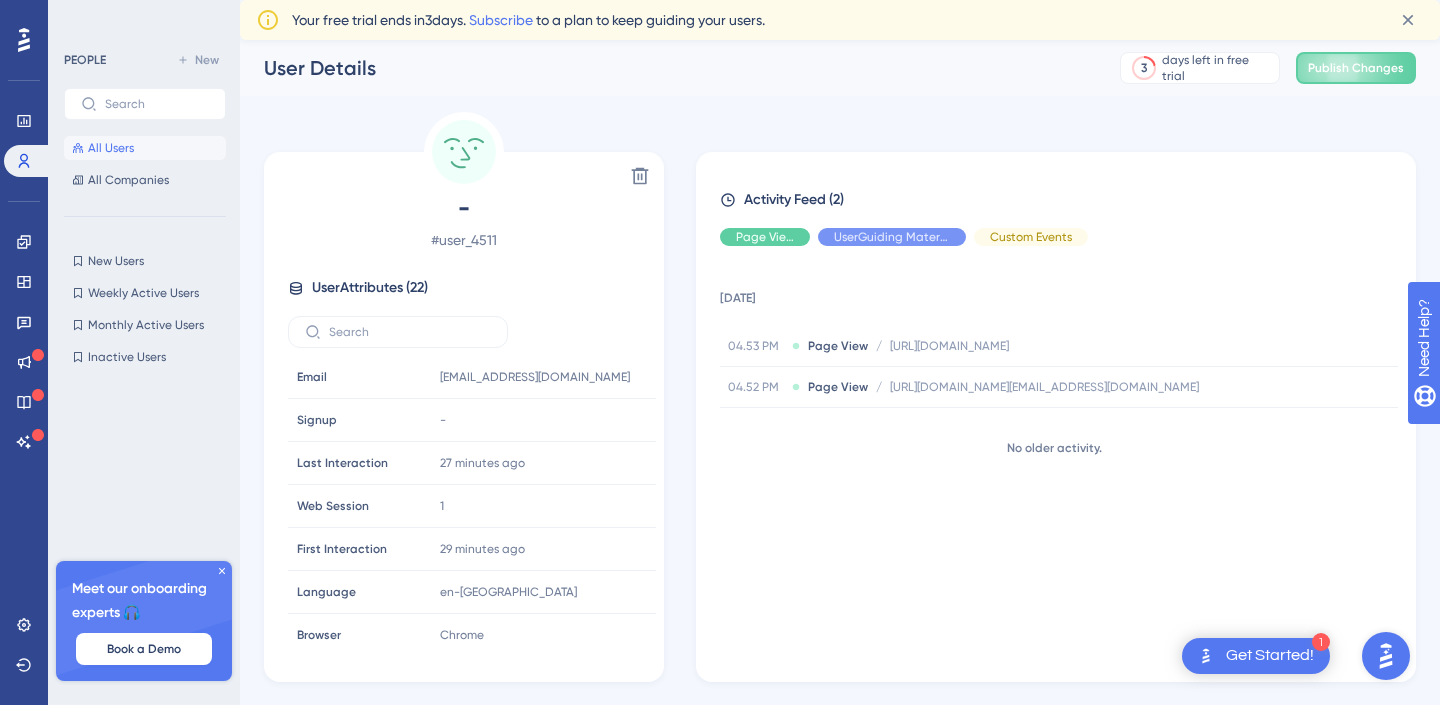 click on "All Users" at bounding box center (145, 148) 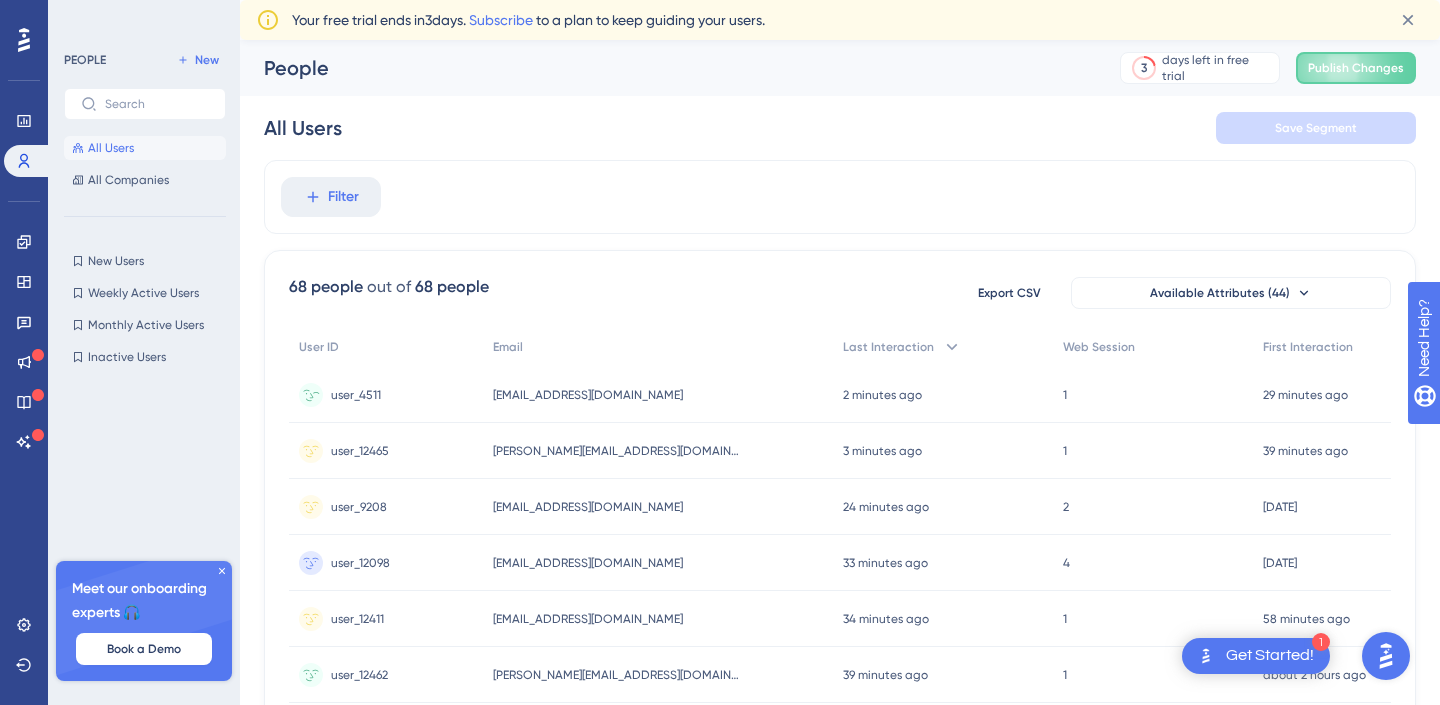 click on "[EMAIL_ADDRESS][DOMAIN_NAME]" at bounding box center (588, 395) 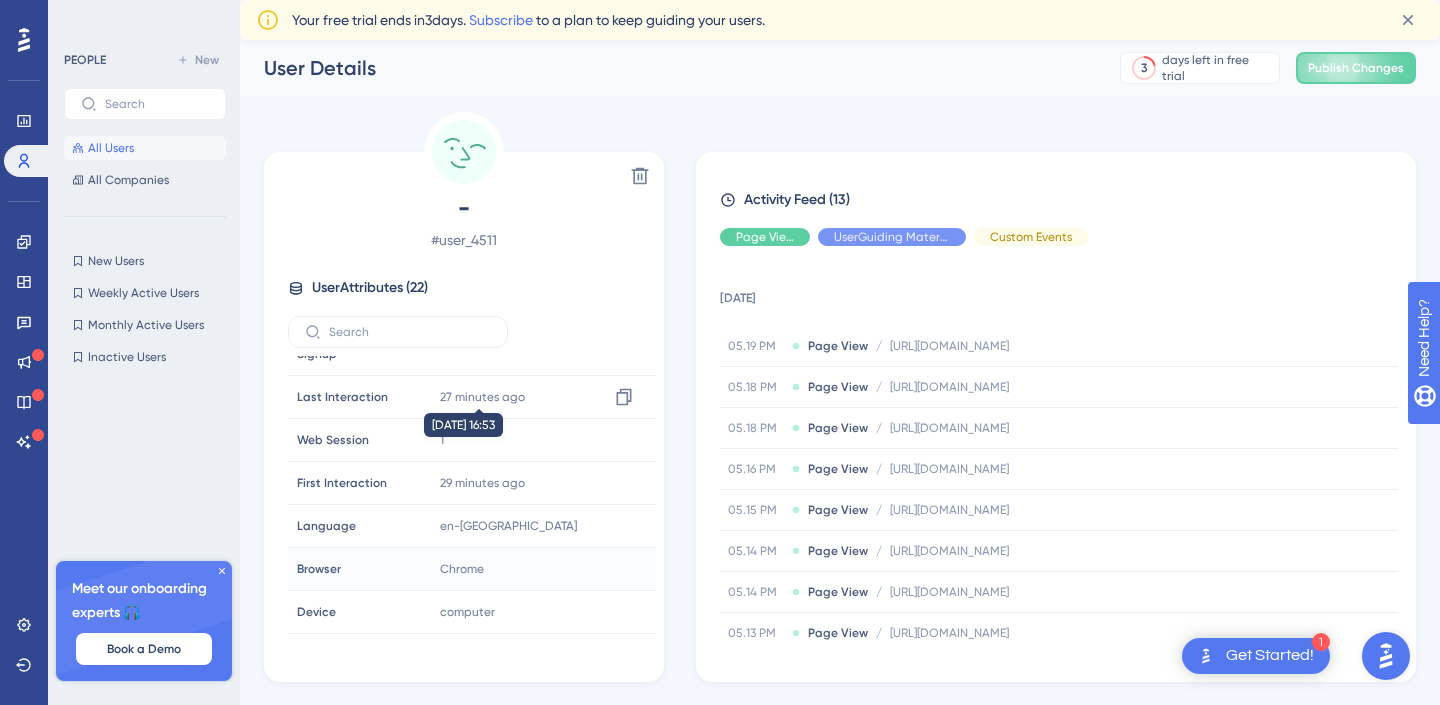 scroll, scrollTop: 148, scrollLeft: 0, axis: vertical 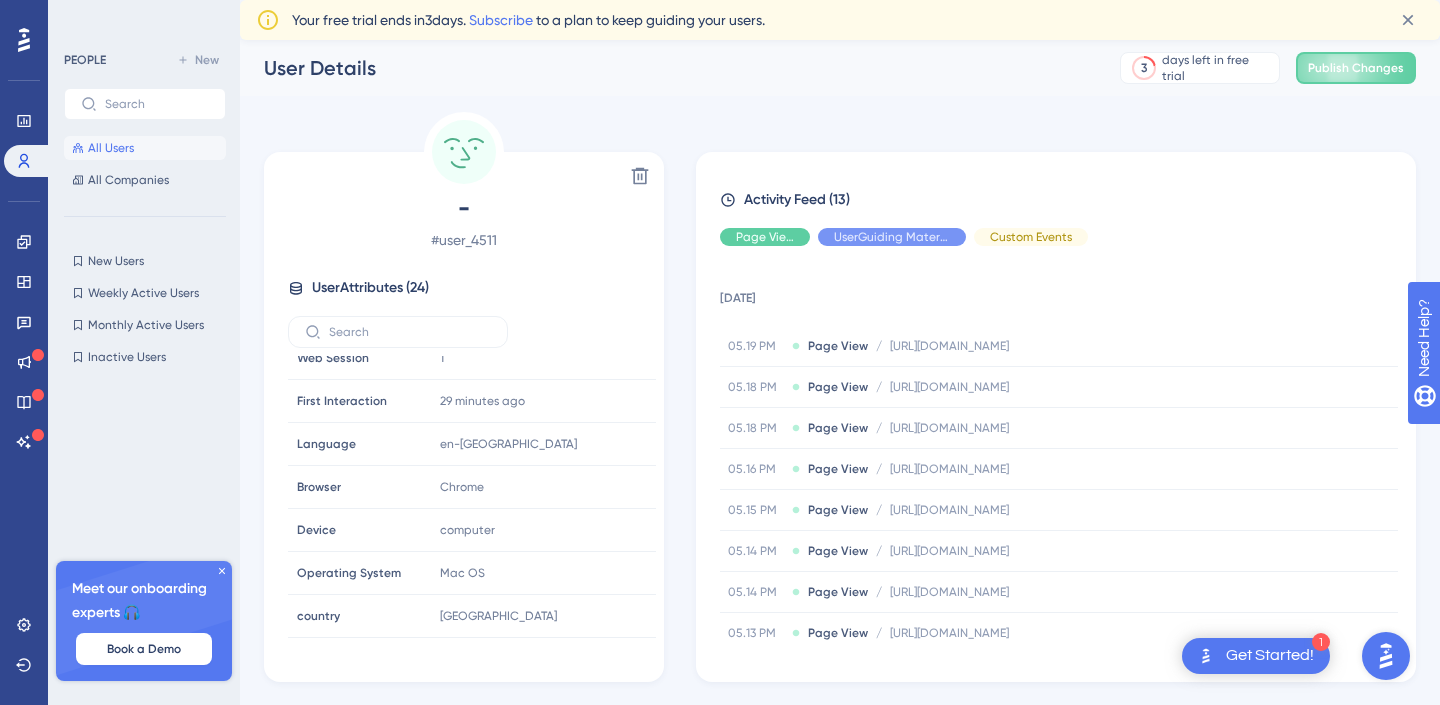 click on "All Users" at bounding box center (111, 148) 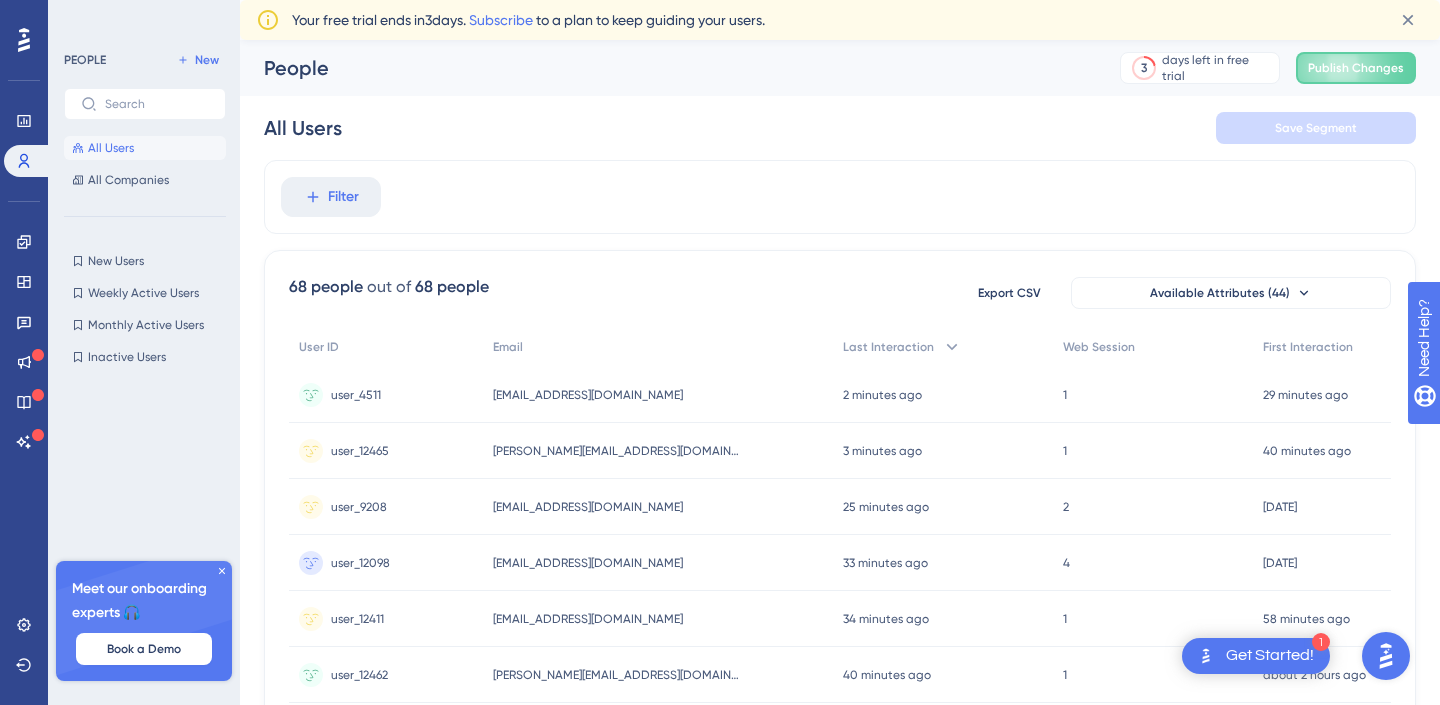click on "[EMAIL_ADDRESS][DOMAIN_NAME]" at bounding box center [588, 395] 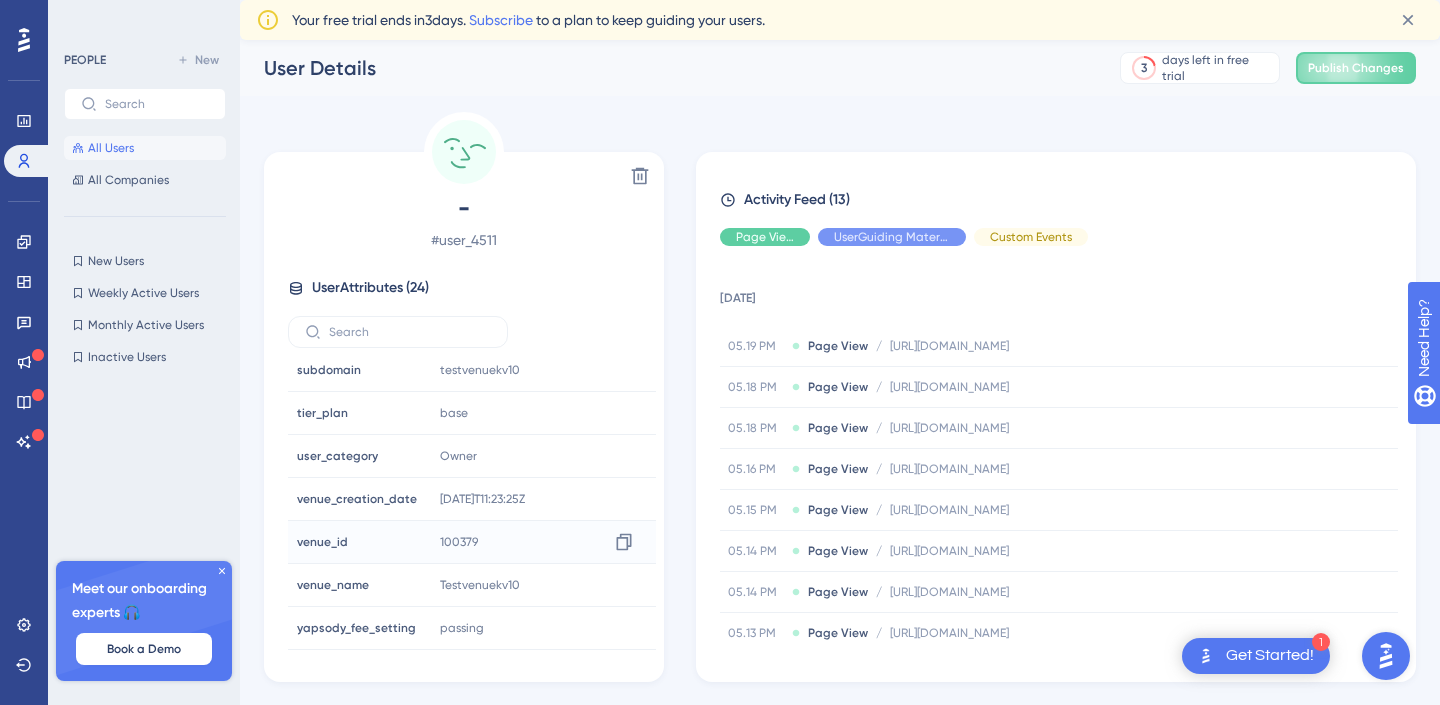 scroll, scrollTop: 738, scrollLeft: 0, axis: vertical 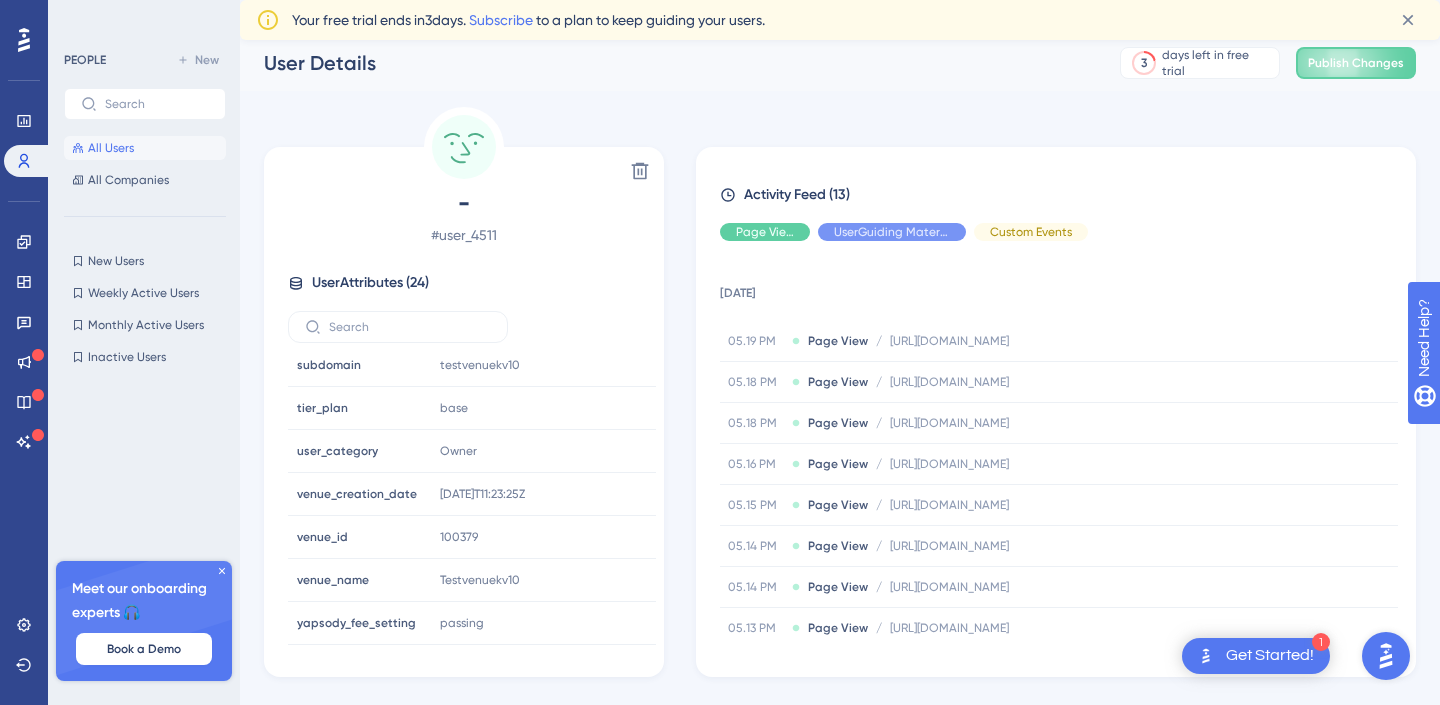click on "All Users" at bounding box center [111, 148] 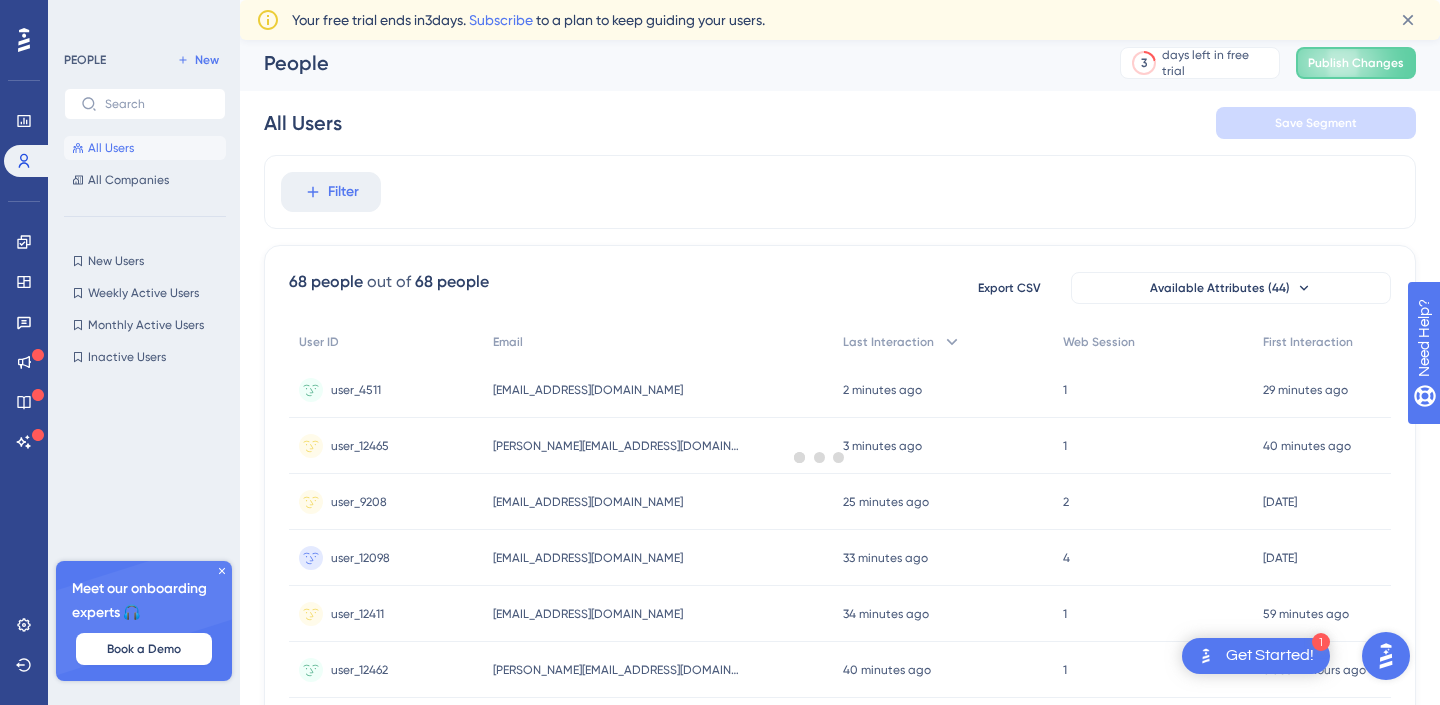 scroll, scrollTop: 0, scrollLeft: 0, axis: both 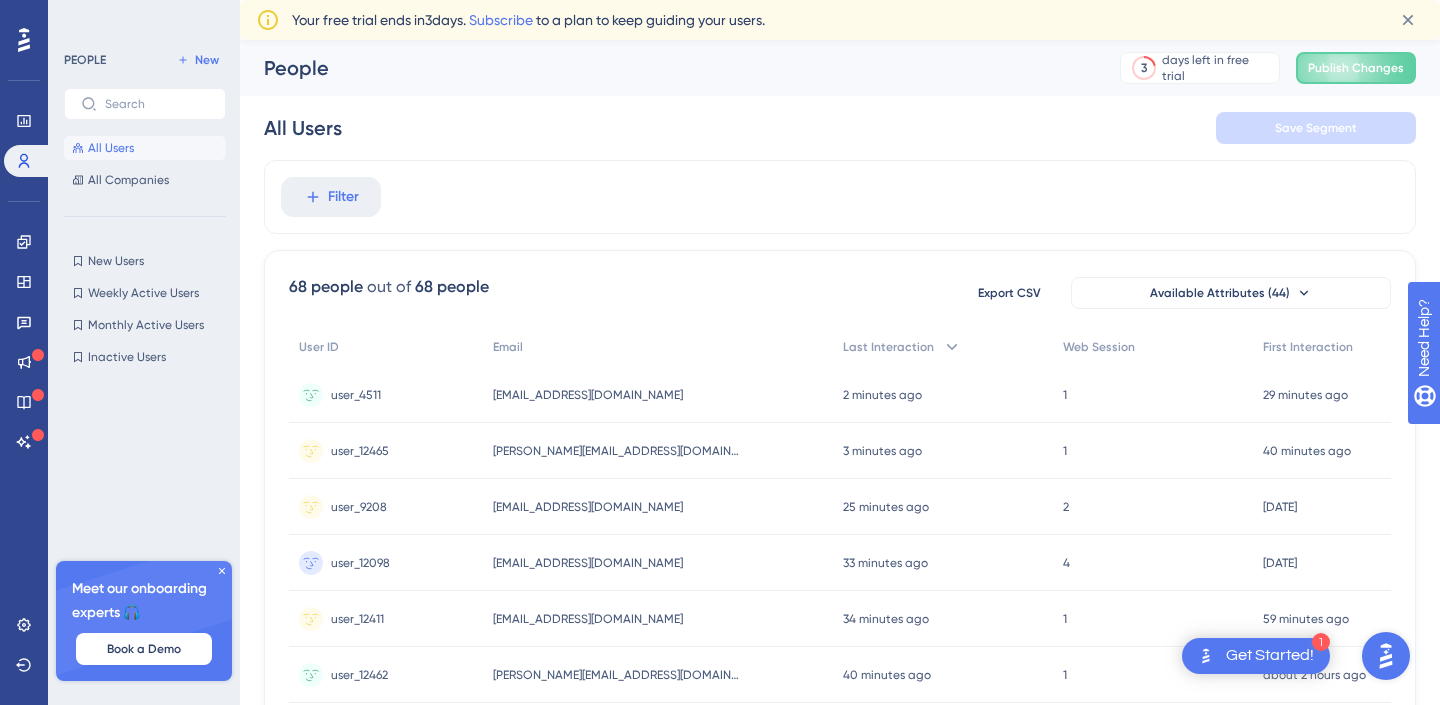 click on "All Users" at bounding box center [111, 148] 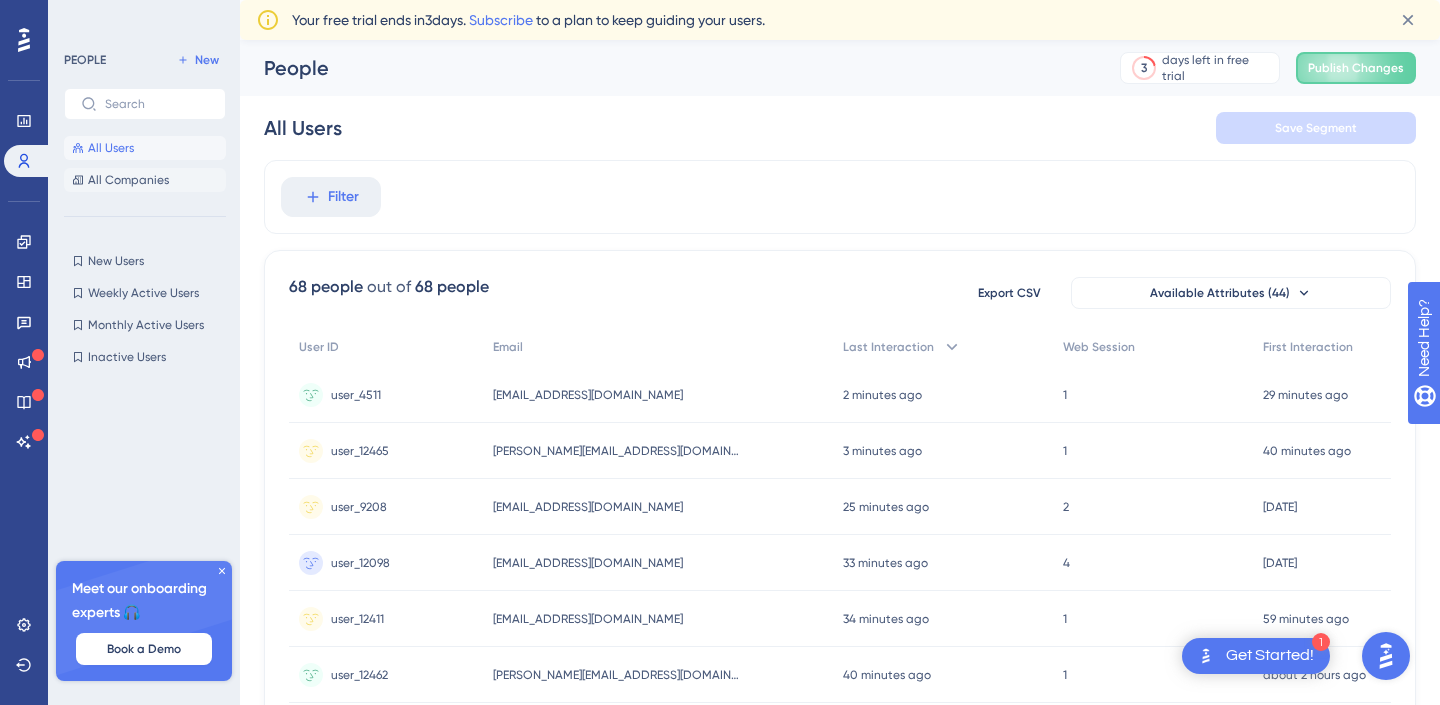 click on "All Companies" at bounding box center (128, 180) 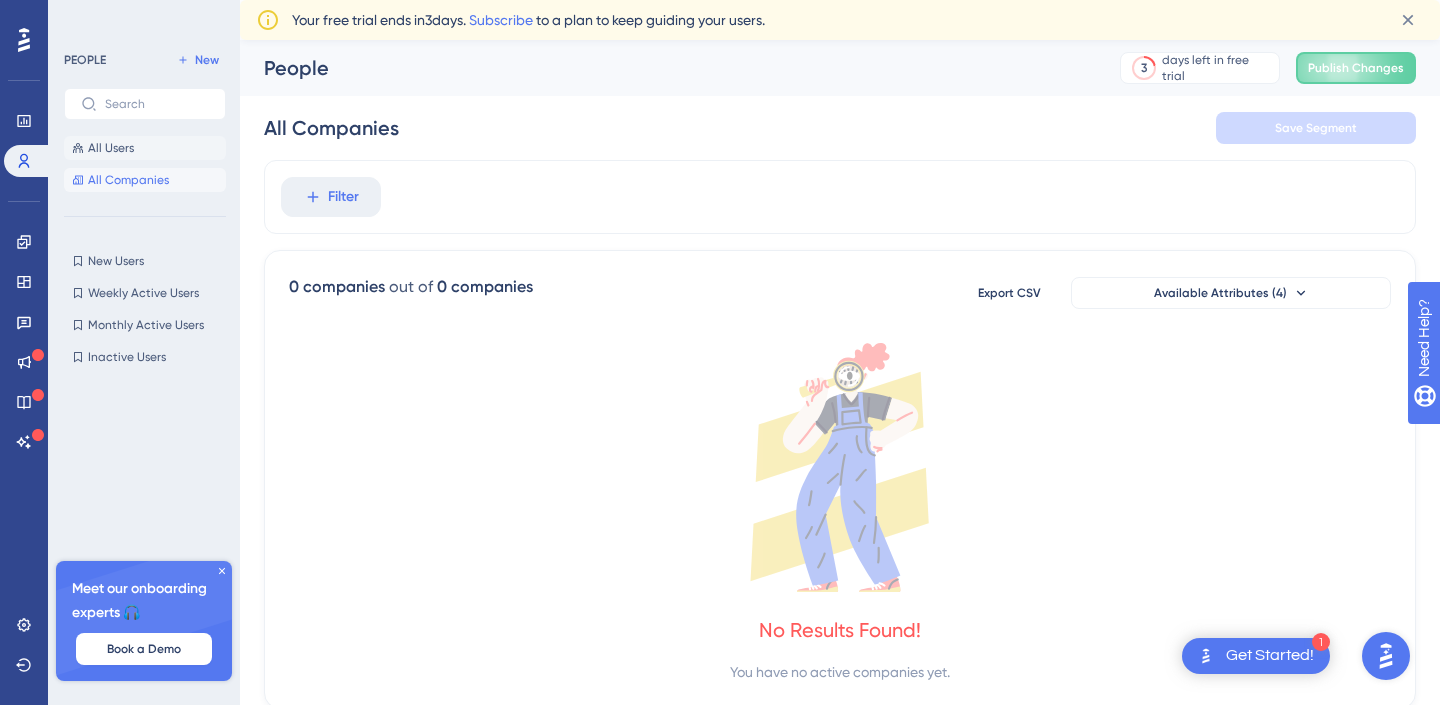 click on "All Users" at bounding box center (111, 148) 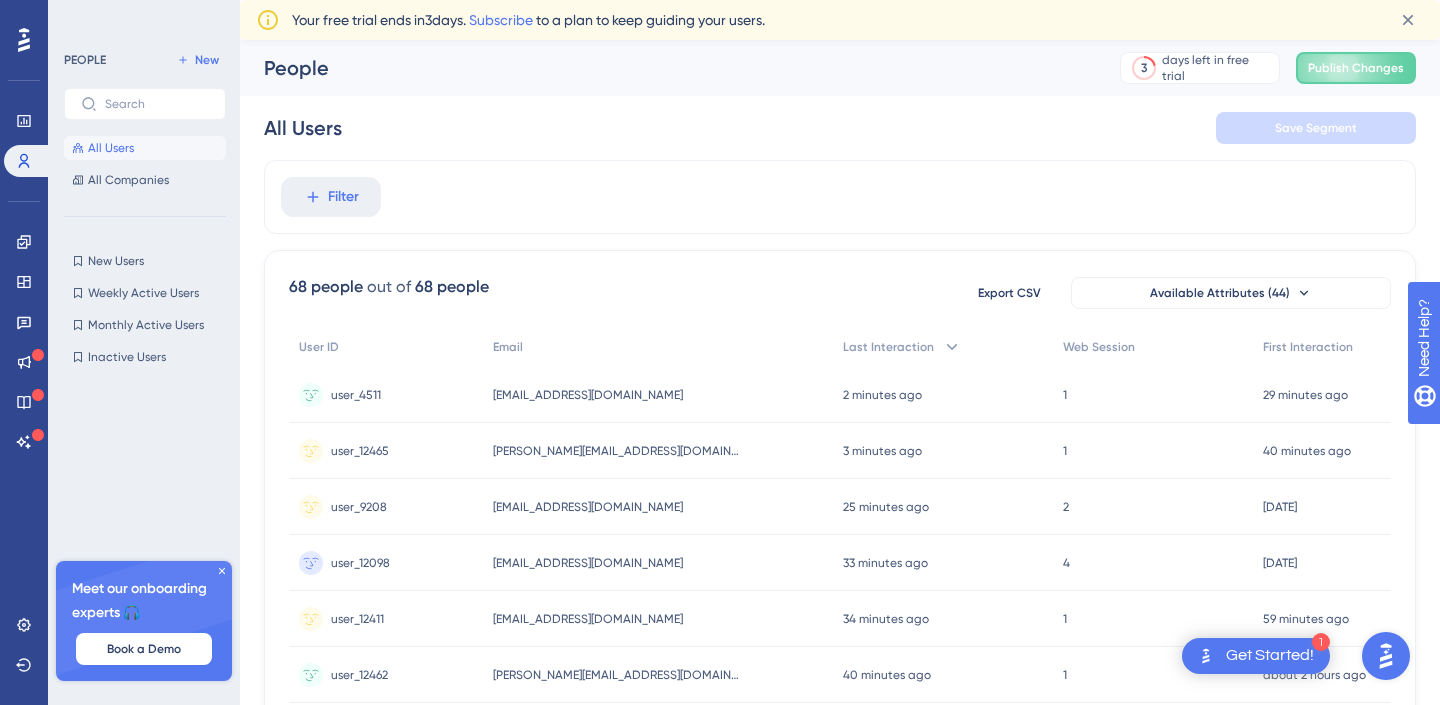 click on "All Users" at bounding box center [111, 148] 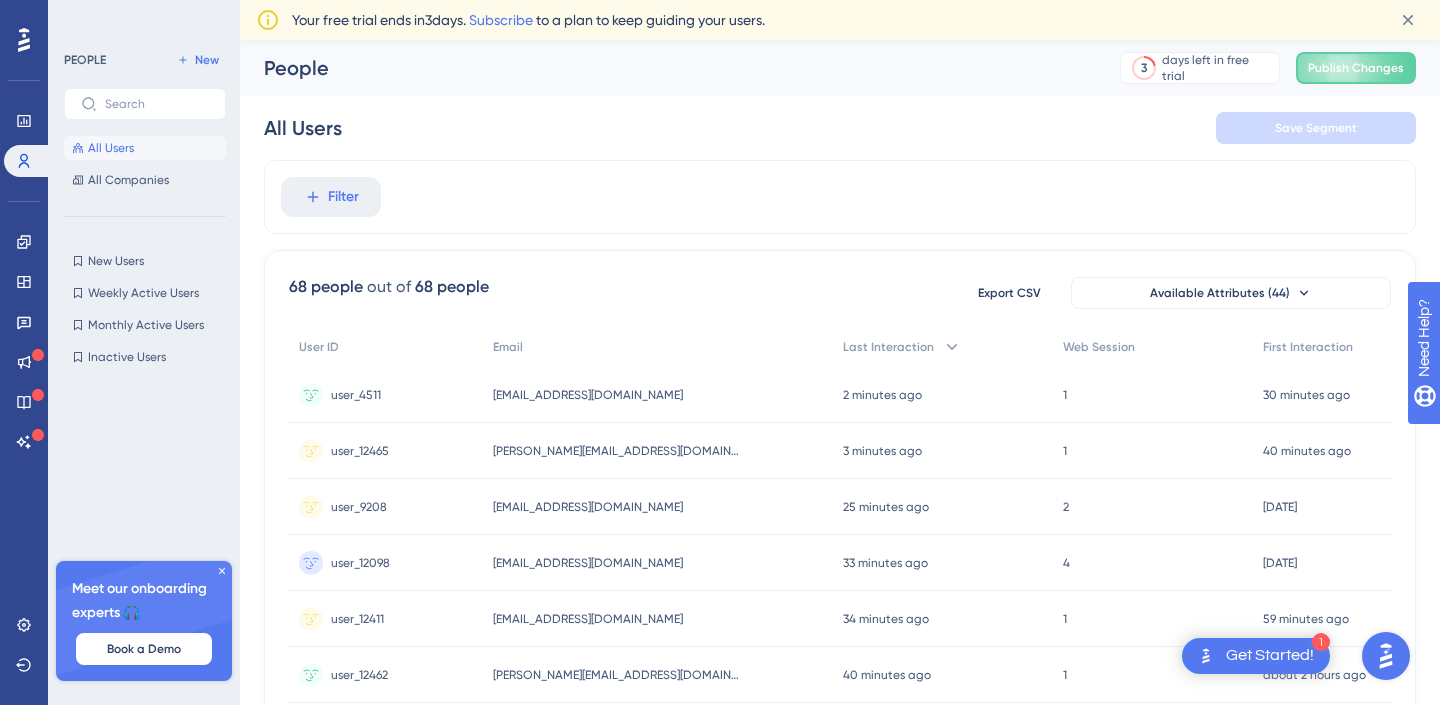 click on "All Users" at bounding box center [111, 148] 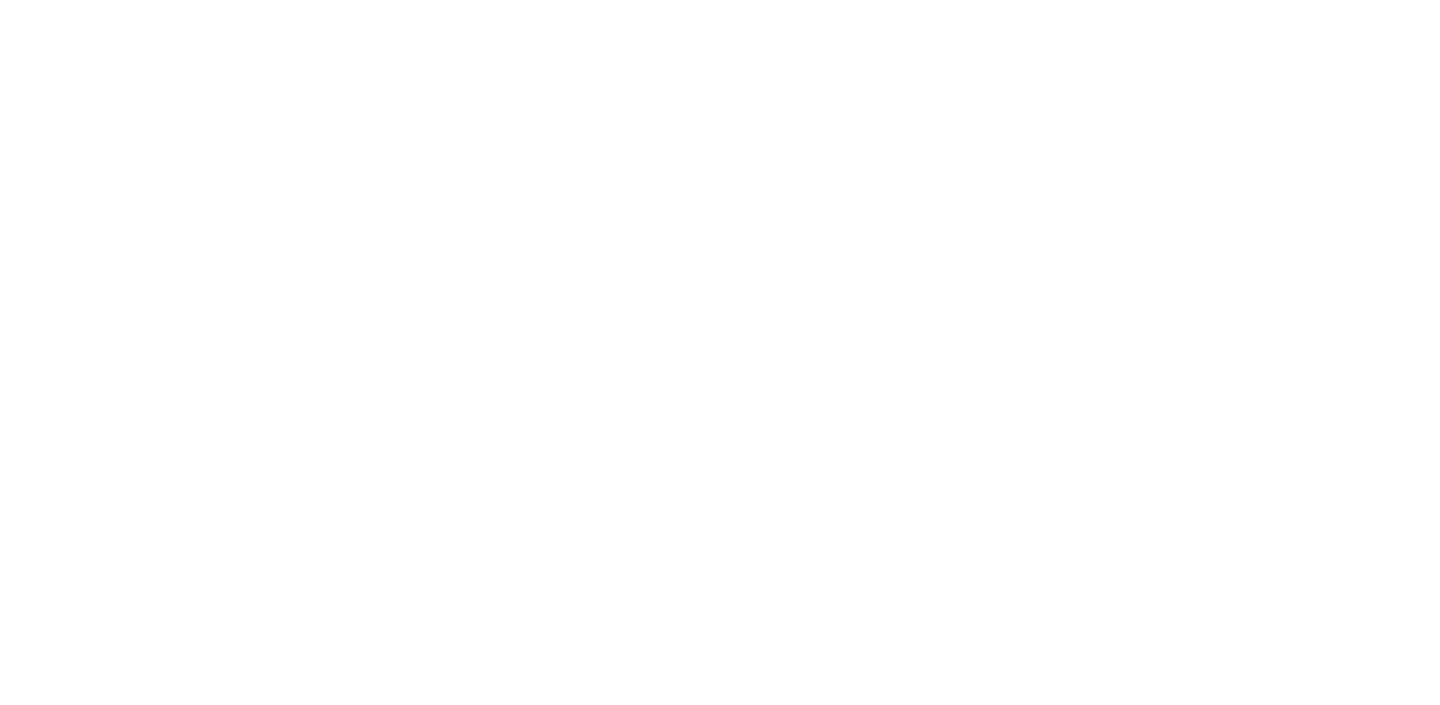 scroll, scrollTop: 0, scrollLeft: 0, axis: both 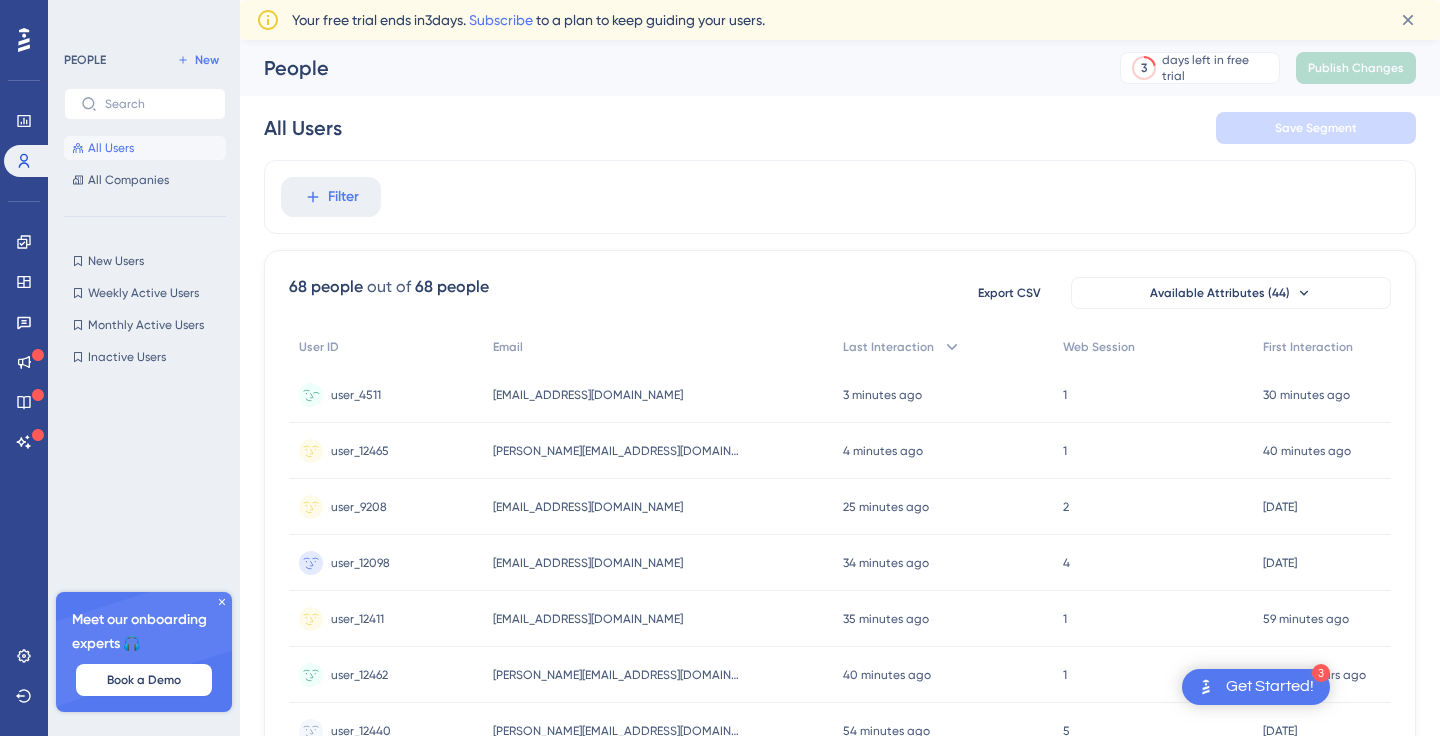 click on "[EMAIL_ADDRESS][DOMAIN_NAME]" at bounding box center [588, 395] 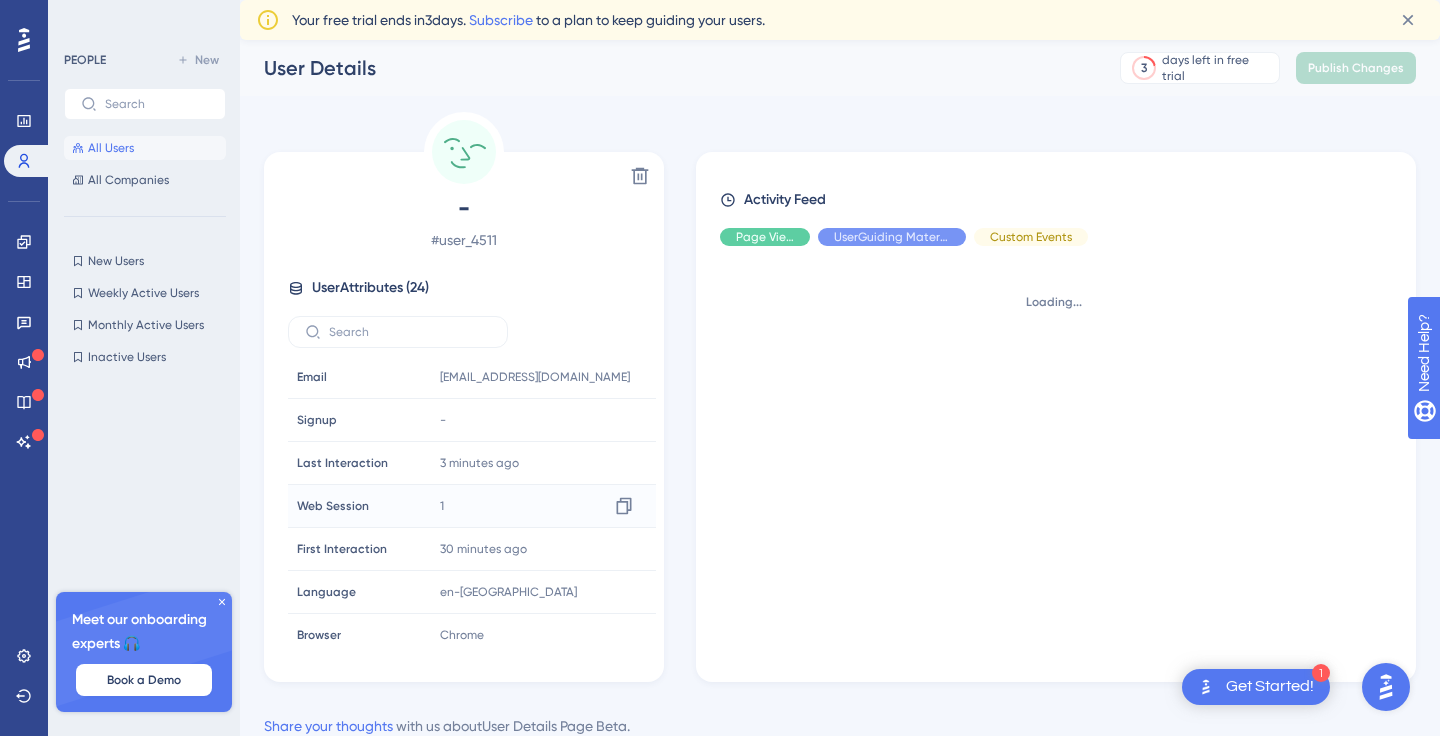 scroll, scrollTop: 0, scrollLeft: 0, axis: both 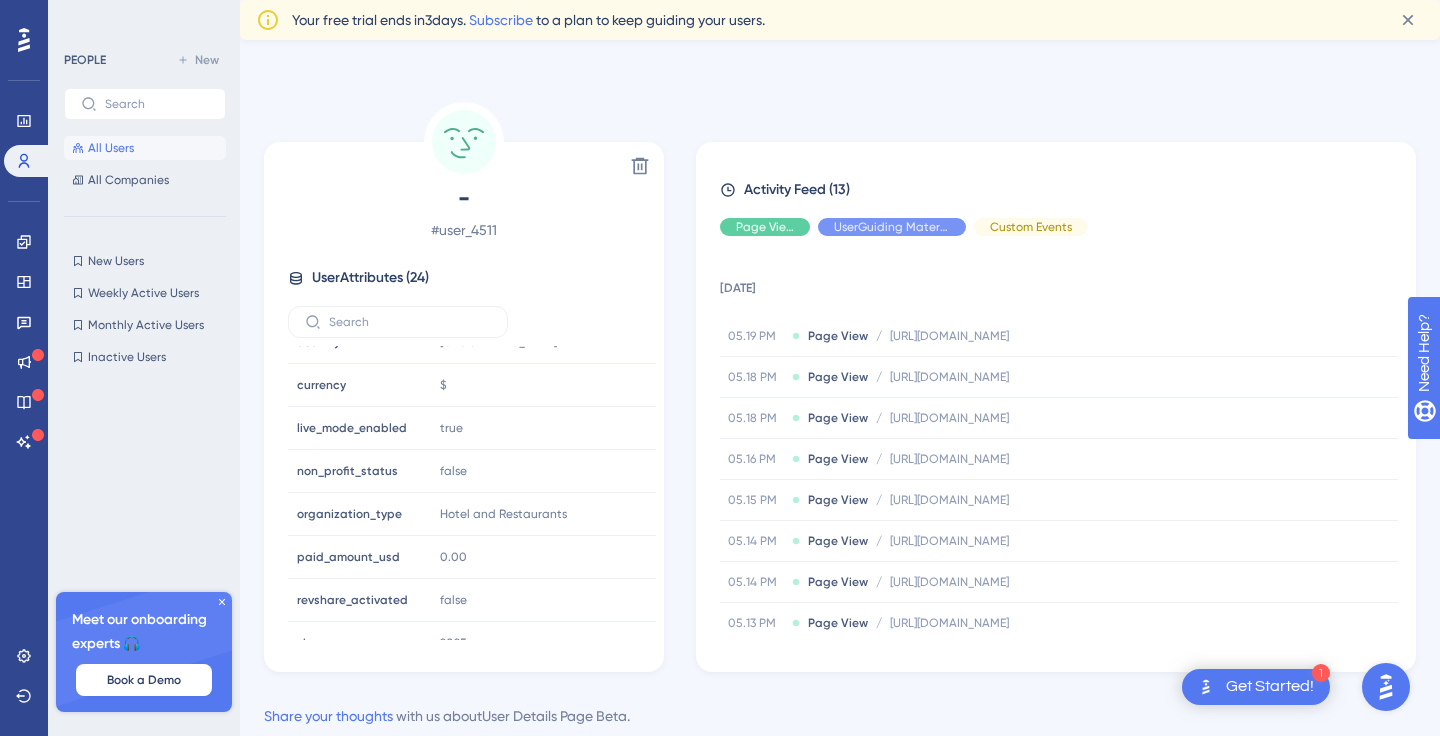 click on "All Users" at bounding box center (111, 148) 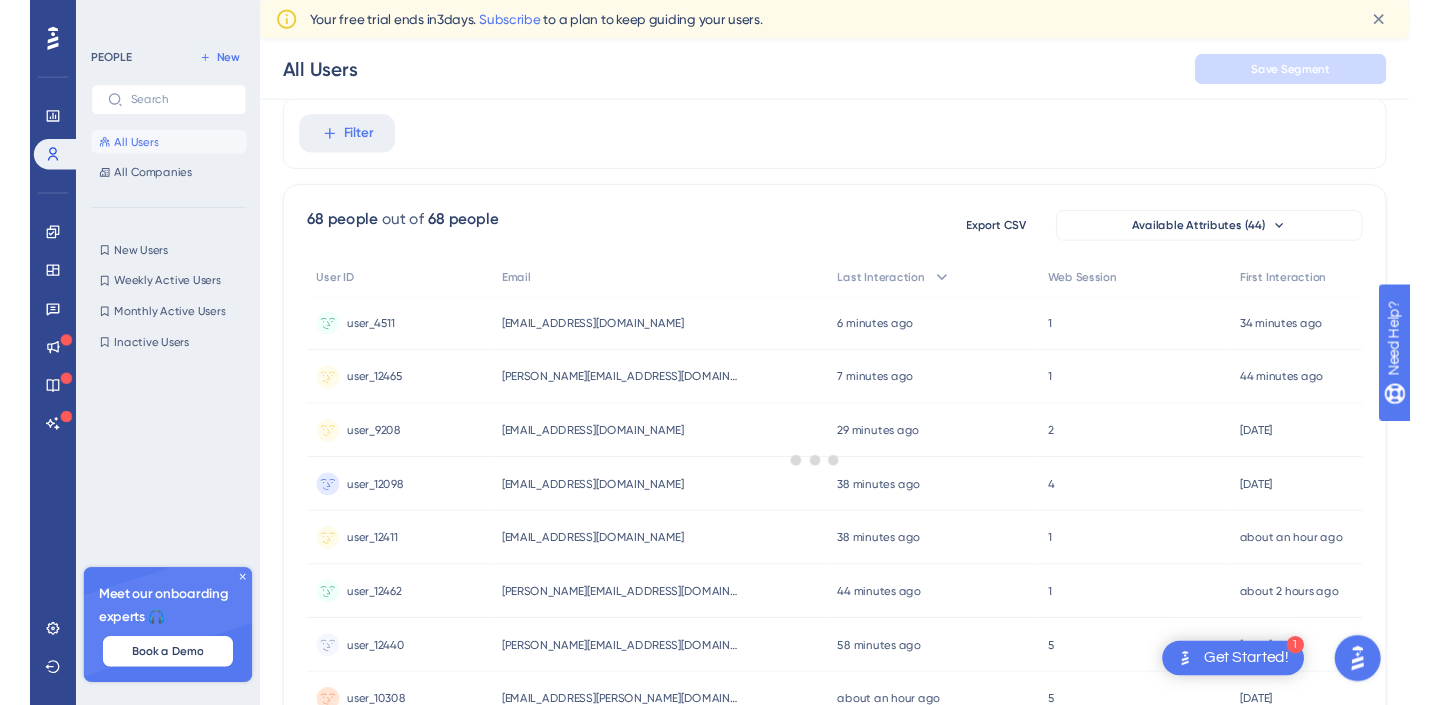 scroll, scrollTop: 0, scrollLeft: 0, axis: both 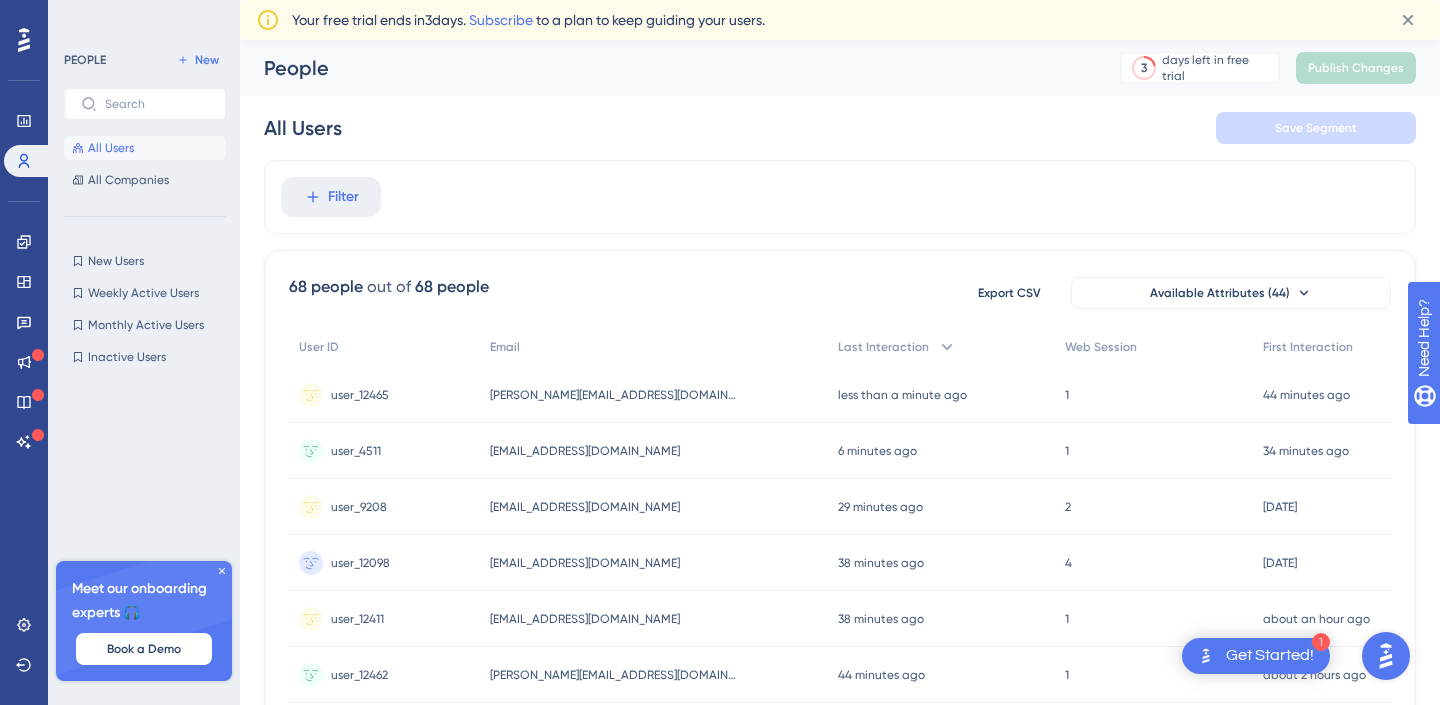 click on "68   people out of 68   people Export CSV Available Attributes (44)" at bounding box center (840, 293) 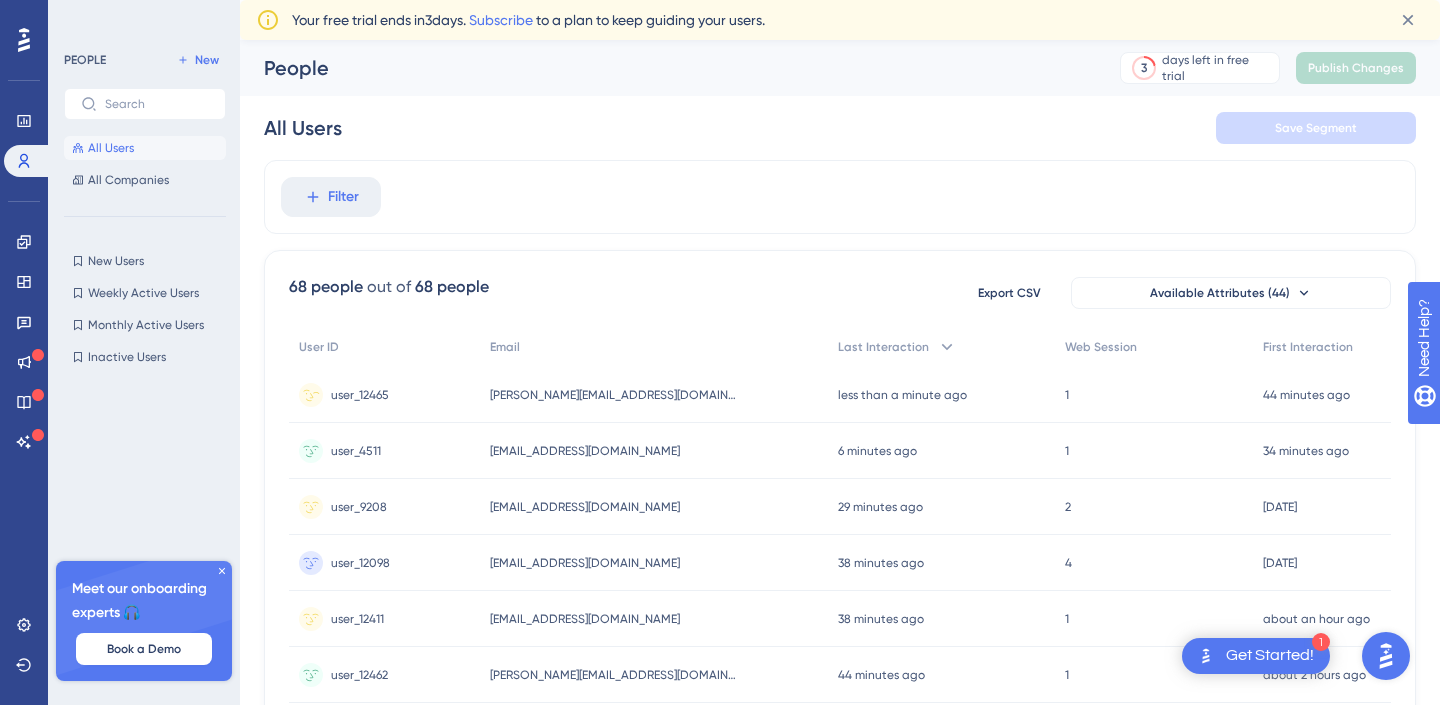 click on "[PERSON_NAME][EMAIL_ADDRESS][DOMAIN_NAME]" at bounding box center [615, 395] 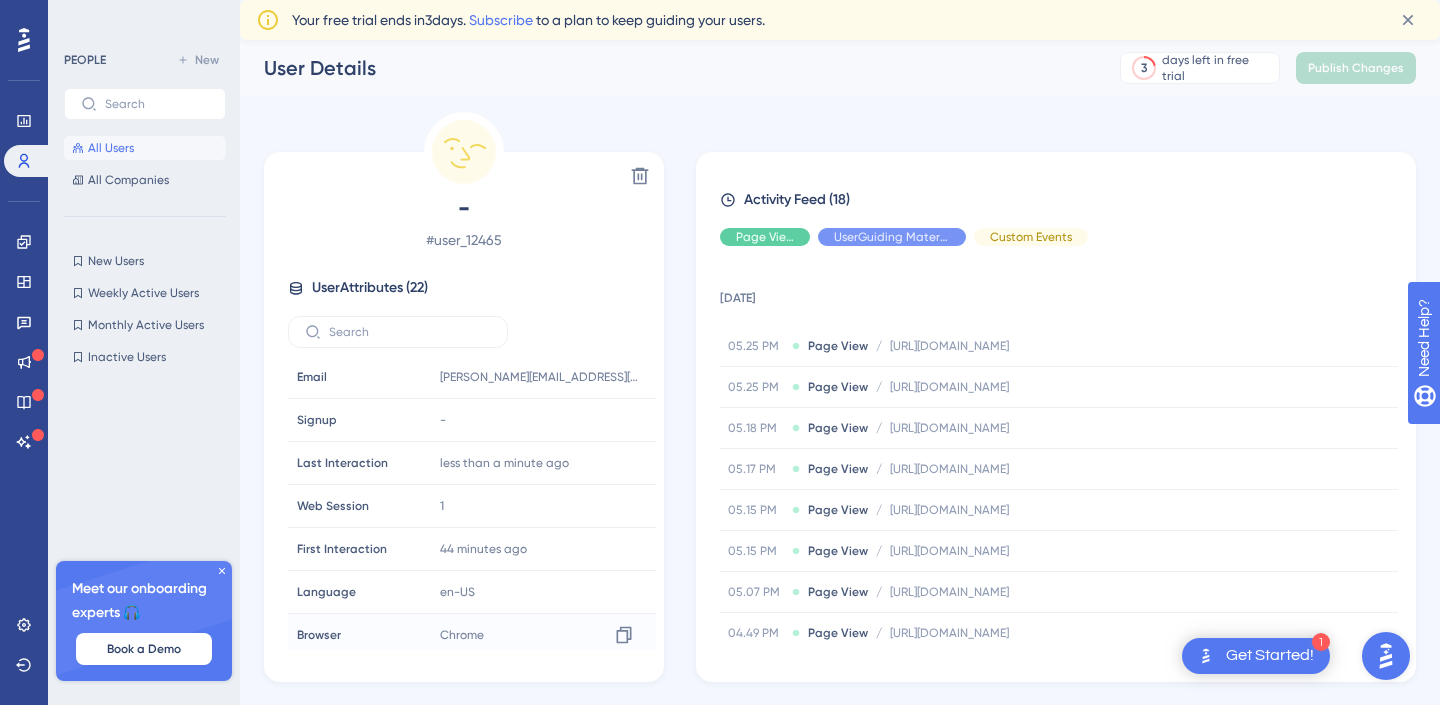 scroll, scrollTop: 0, scrollLeft: 0, axis: both 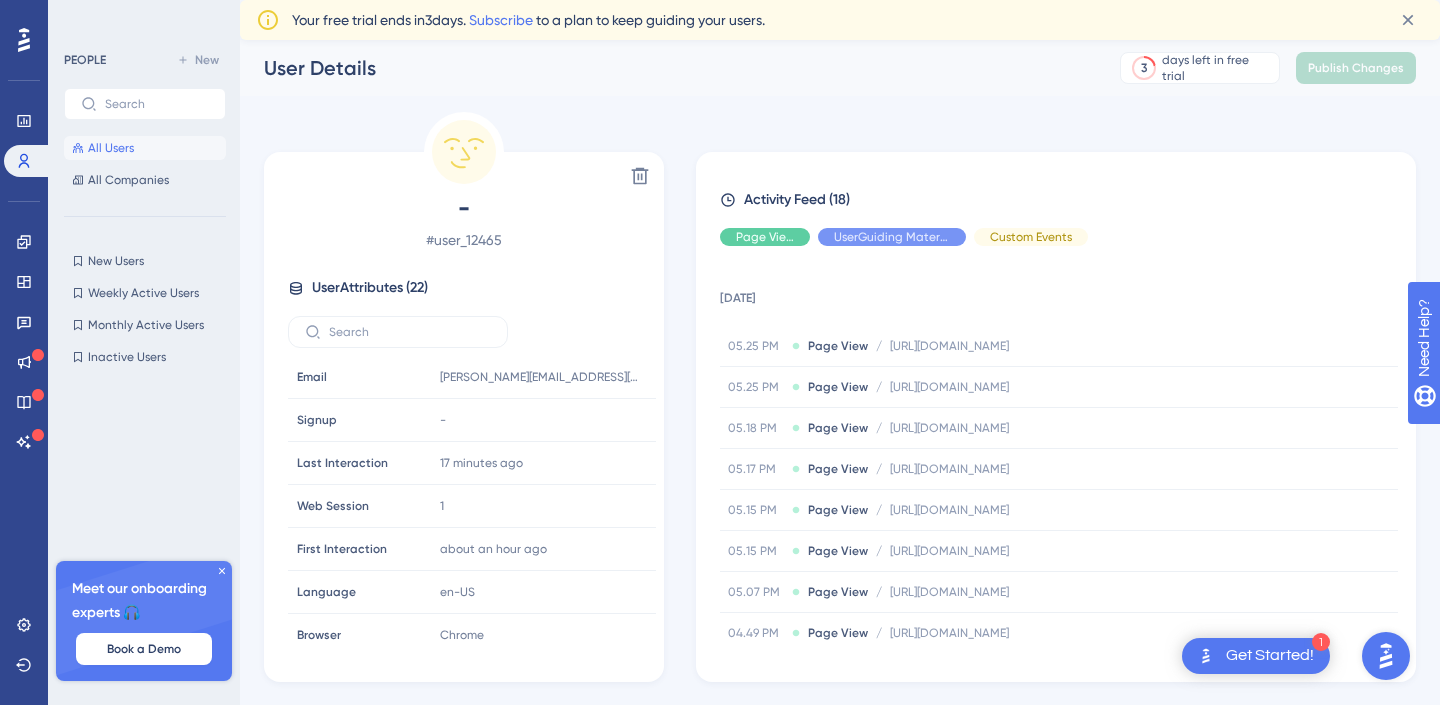click on "PEOPLE New All Users All Companies" at bounding box center (145, 120) 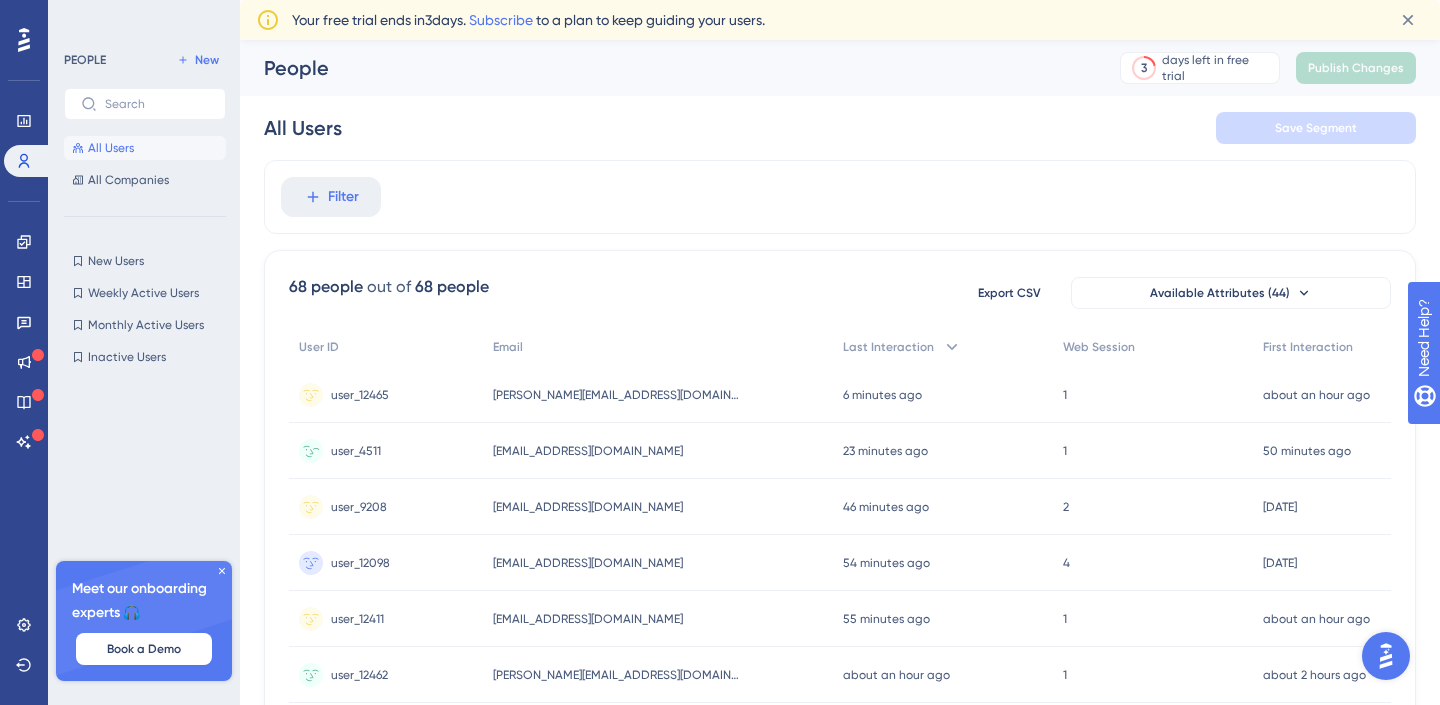 click on "[EMAIL_ADDRESS][DOMAIN_NAME]" at bounding box center [588, 451] 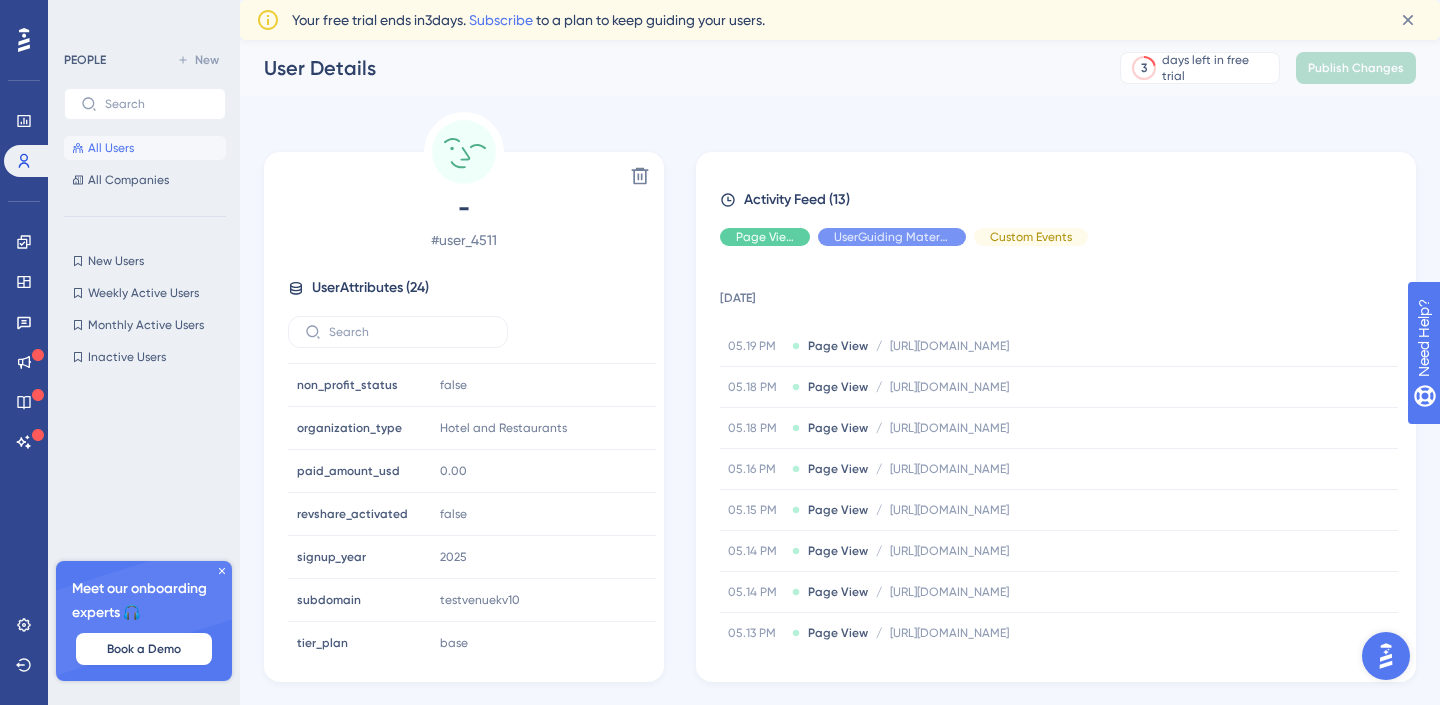 scroll, scrollTop: 546, scrollLeft: 0, axis: vertical 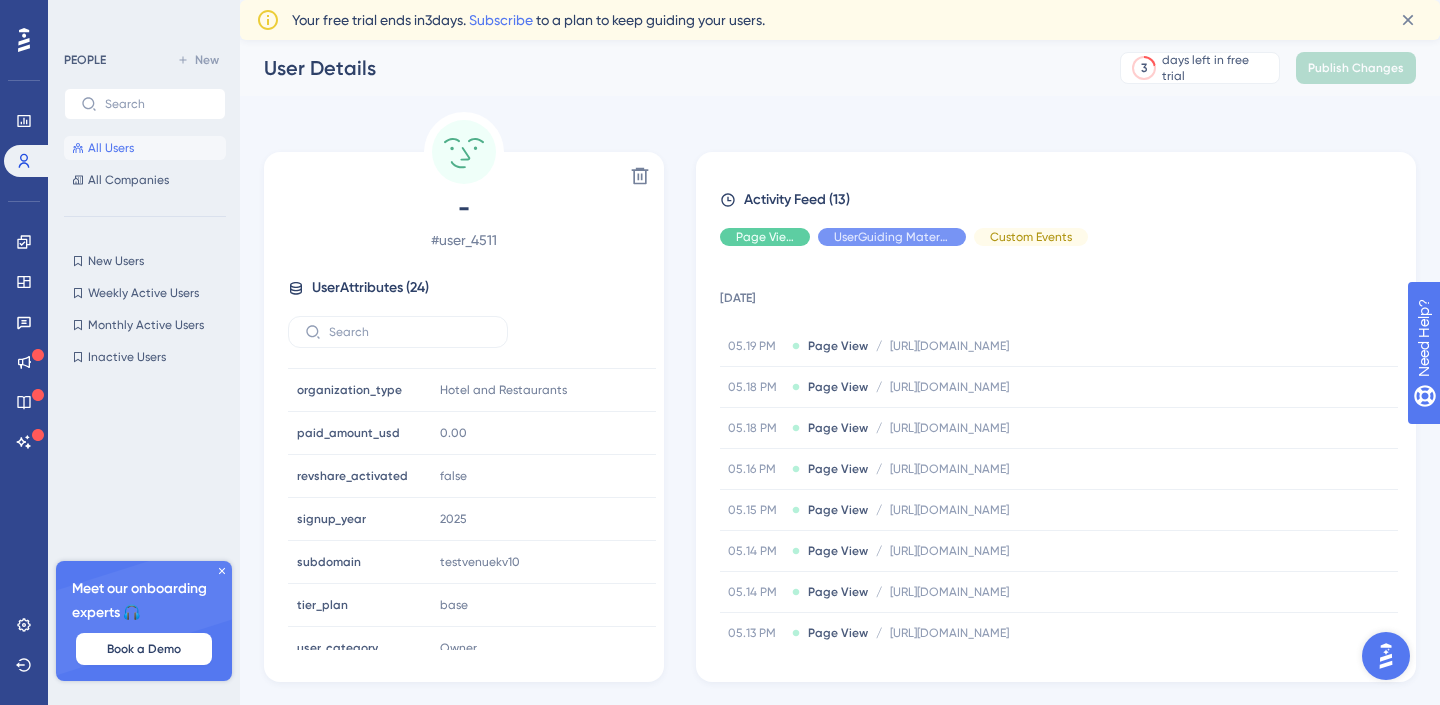 click on "All Users" at bounding box center (111, 148) 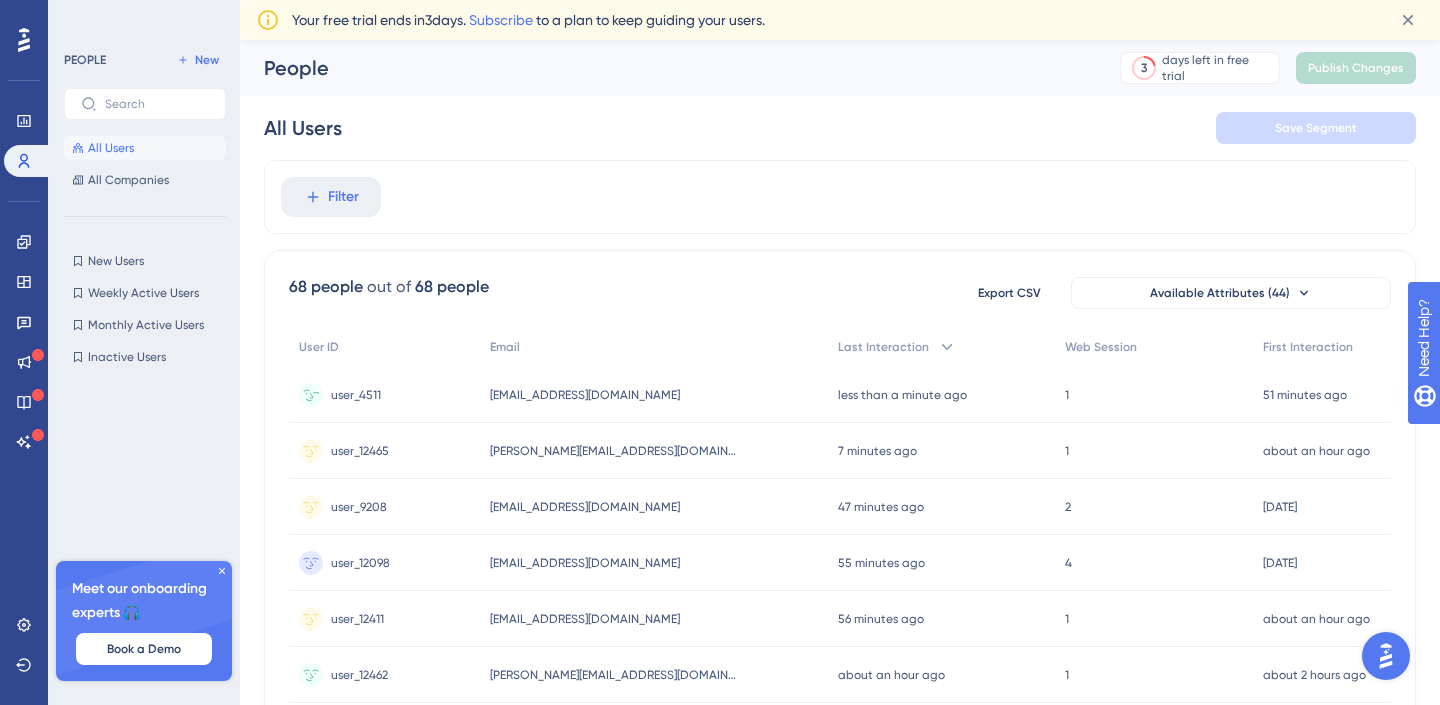 click on "user_4511 user_4511" at bounding box center (384, 395) 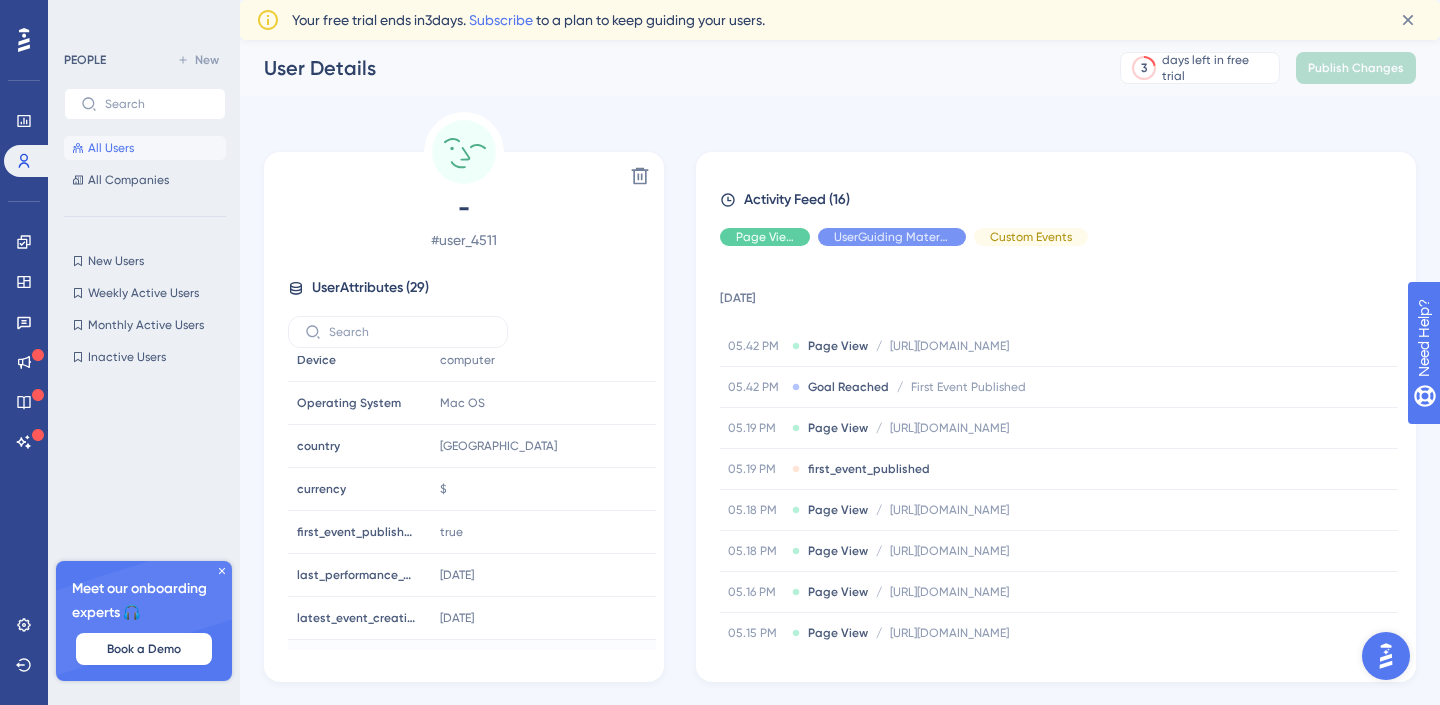 scroll, scrollTop: 194, scrollLeft: 0, axis: vertical 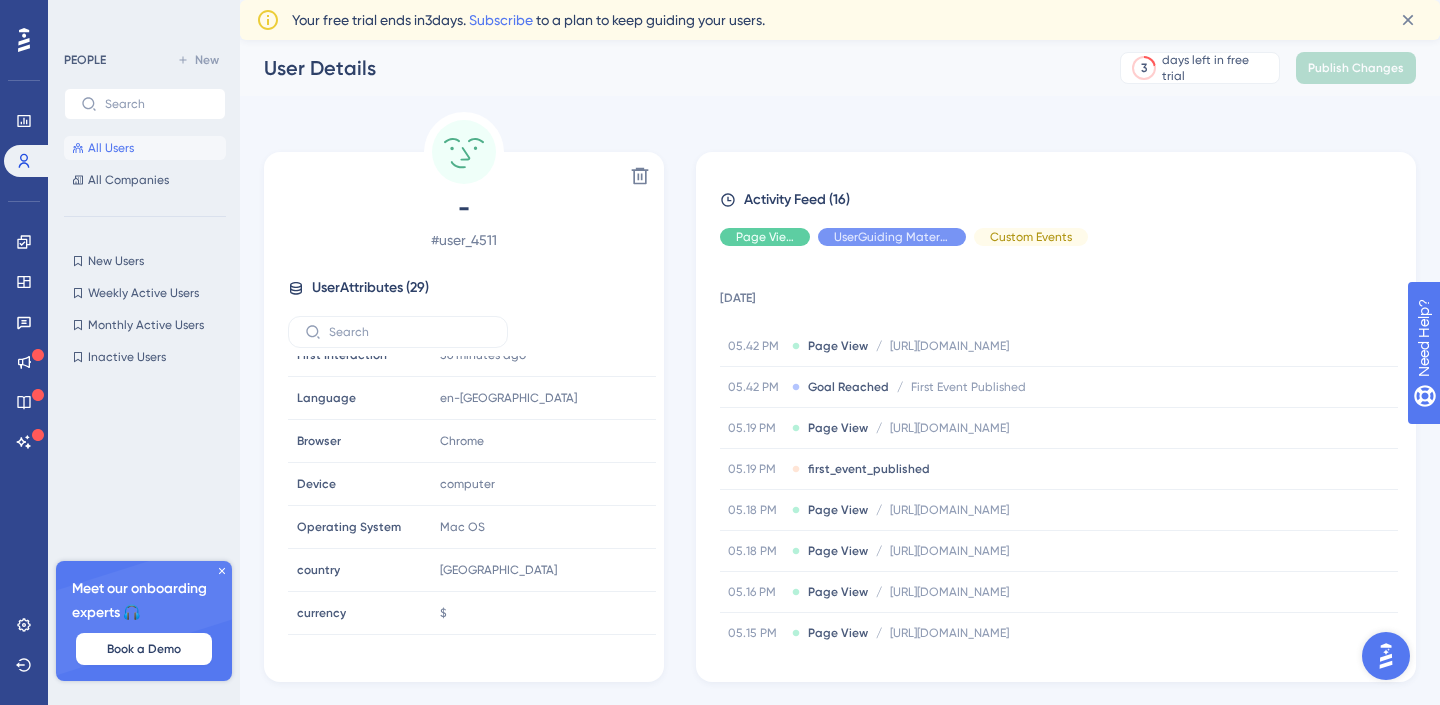 click on "All Users" at bounding box center [111, 148] 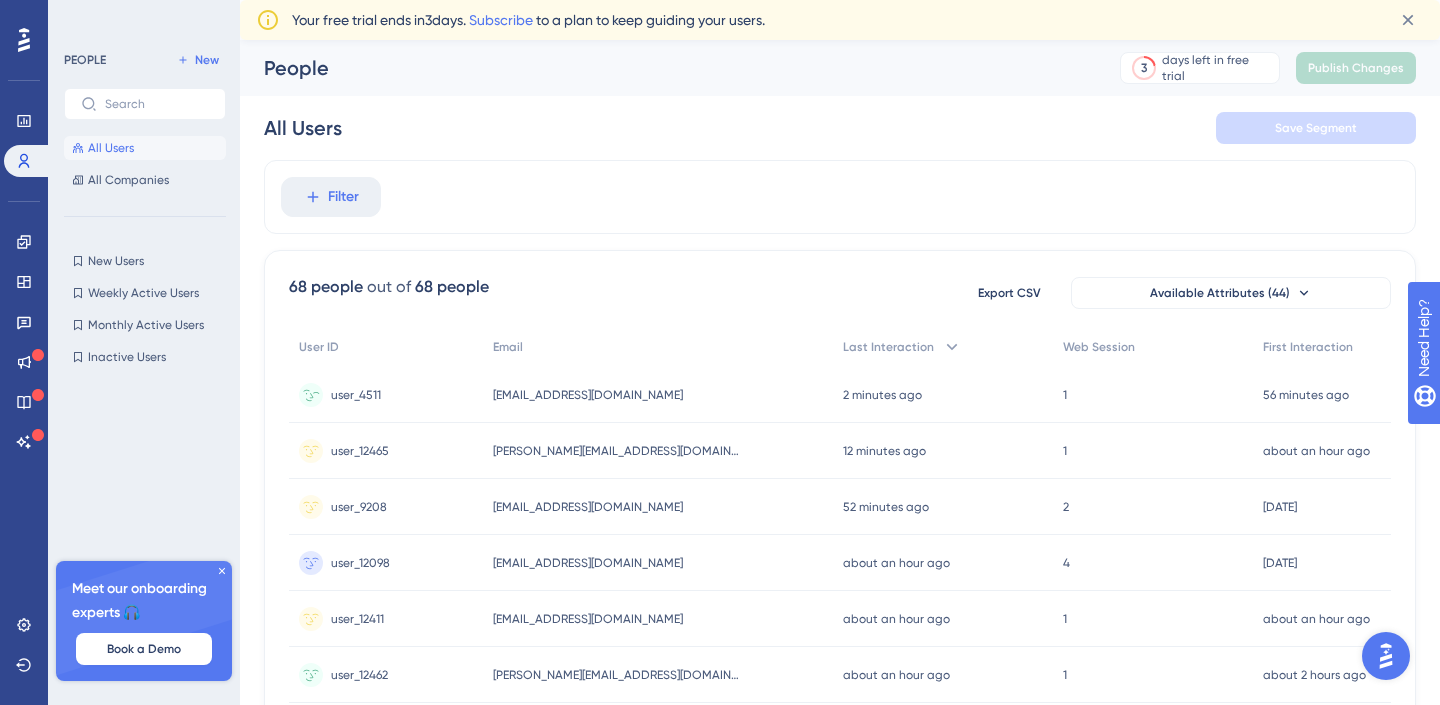 click on "user_4511 user_4511" at bounding box center [386, 395] 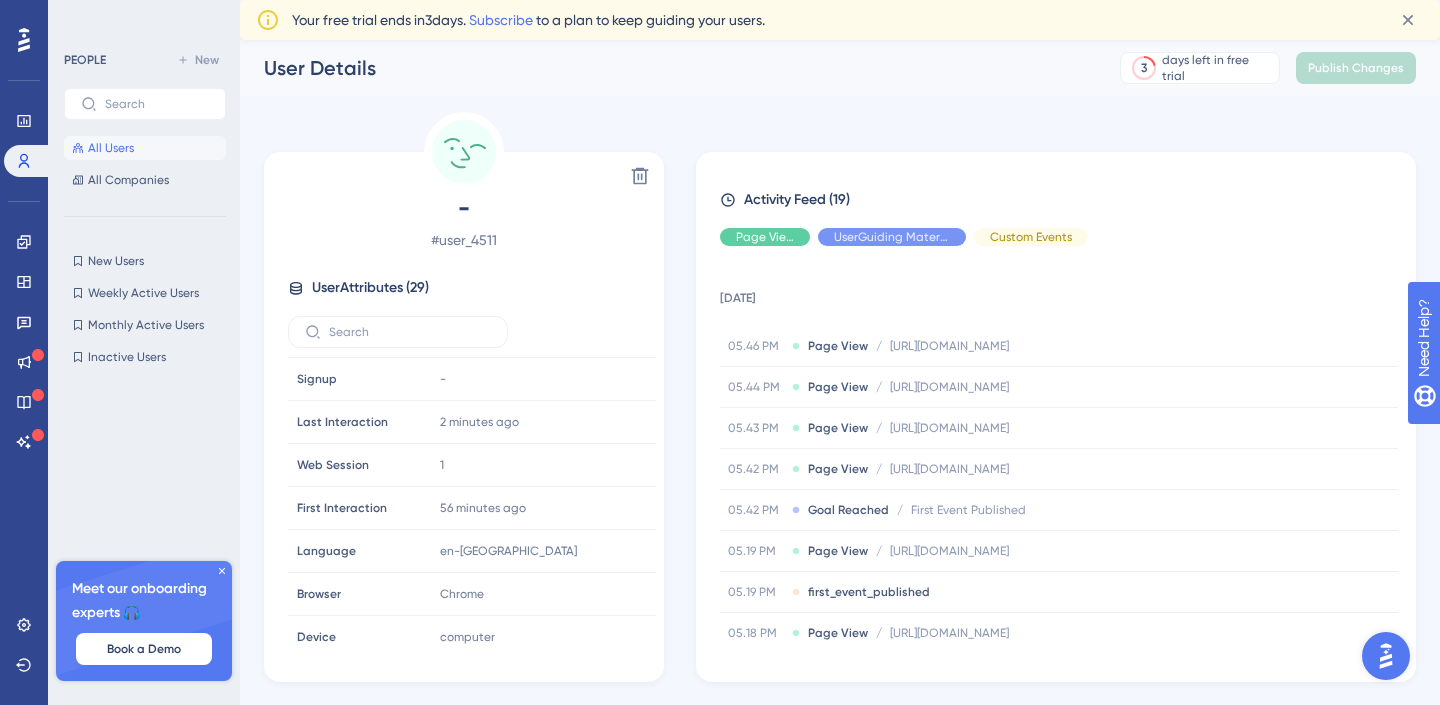scroll, scrollTop: 27, scrollLeft: 0, axis: vertical 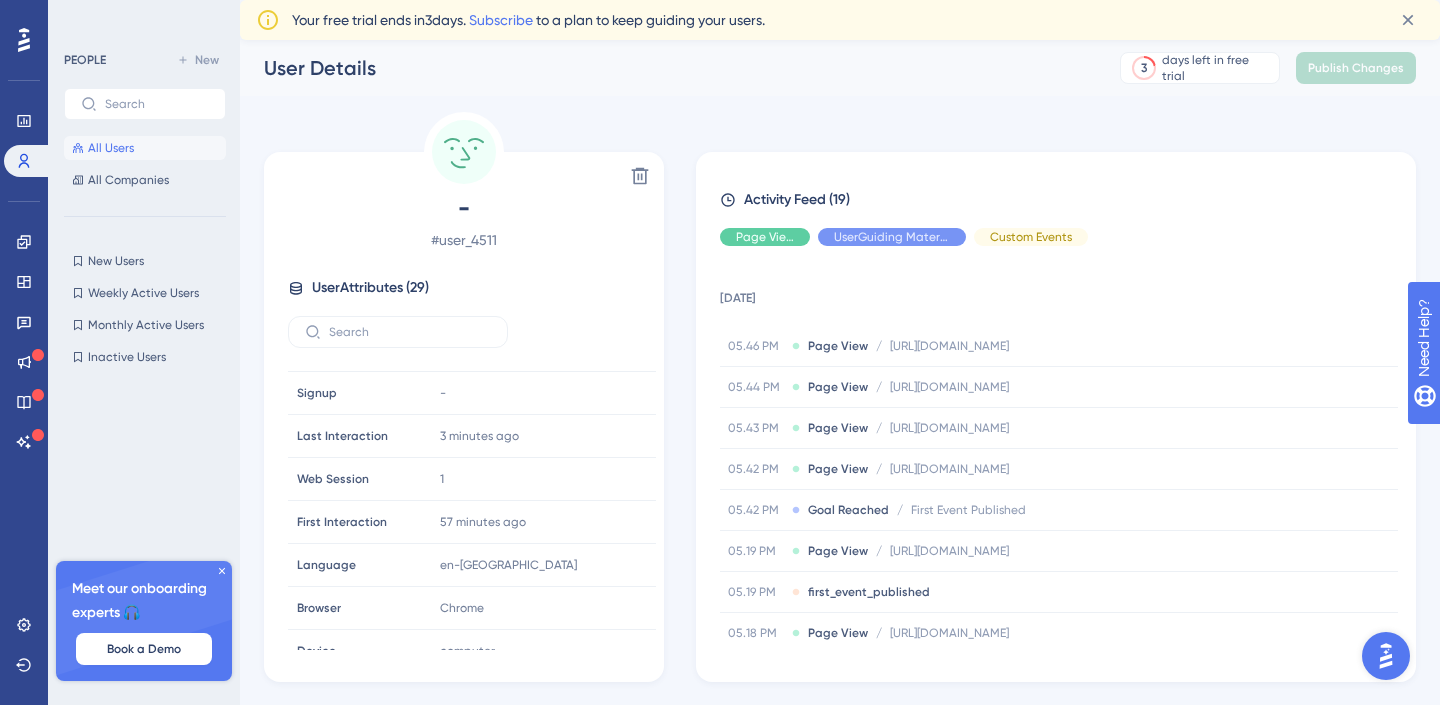 click on "All Users" at bounding box center [111, 148] 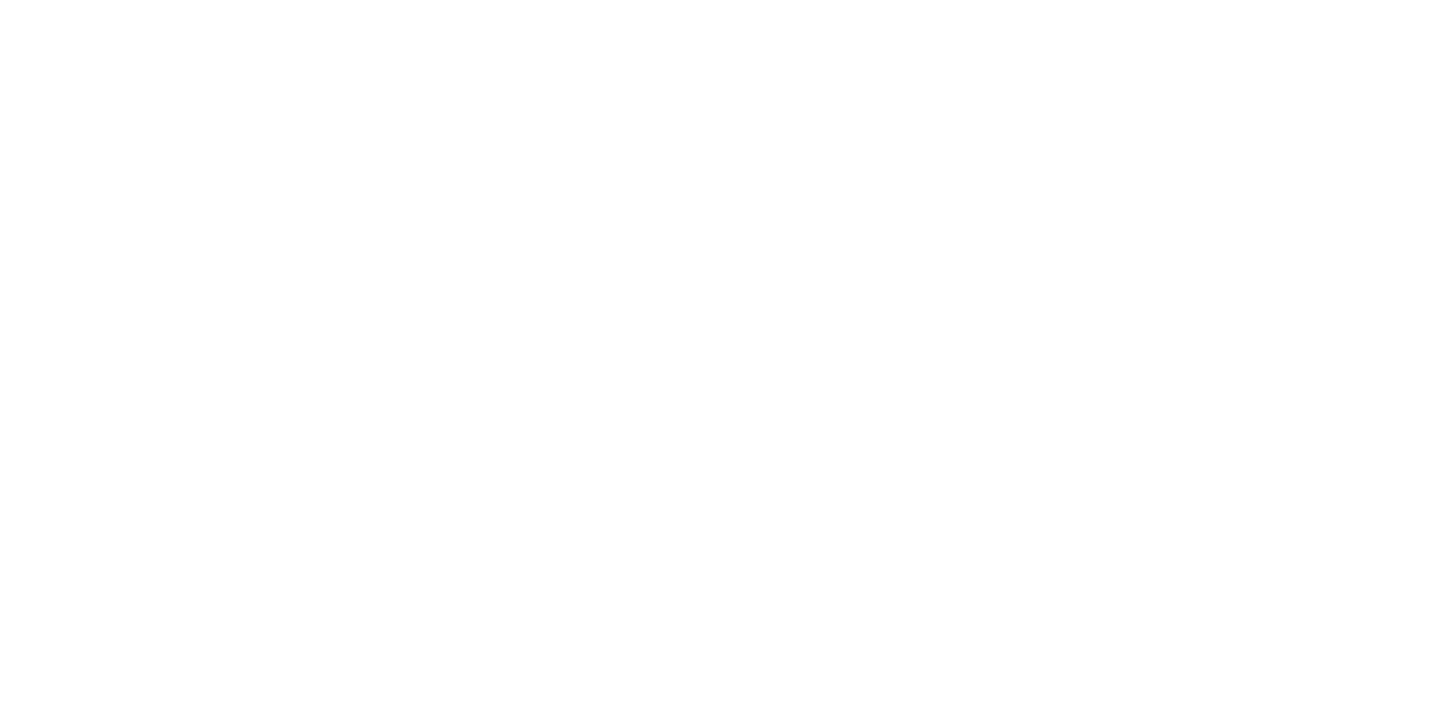 scroll, scrollTop: 0, scrollLeft: 0, axis: both 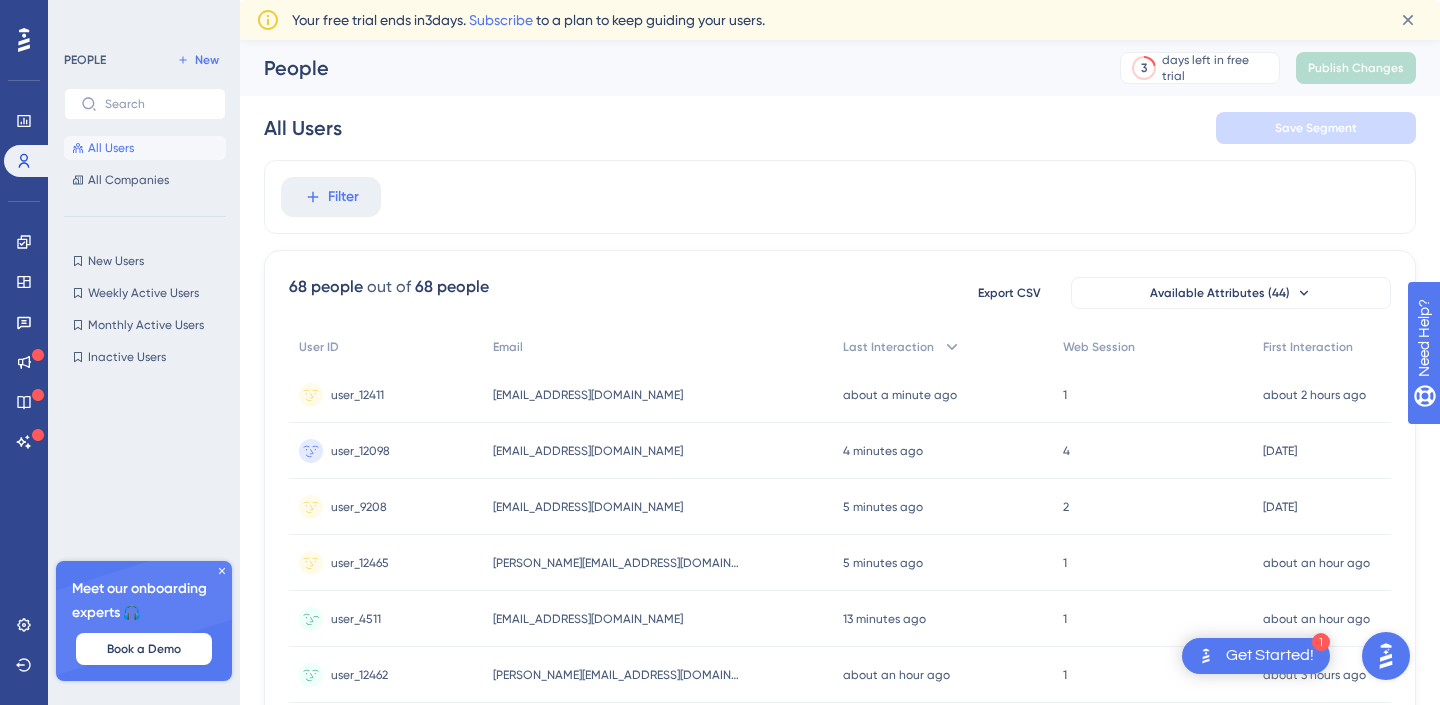 click on "user_4511" at bounding box center (356, 619) 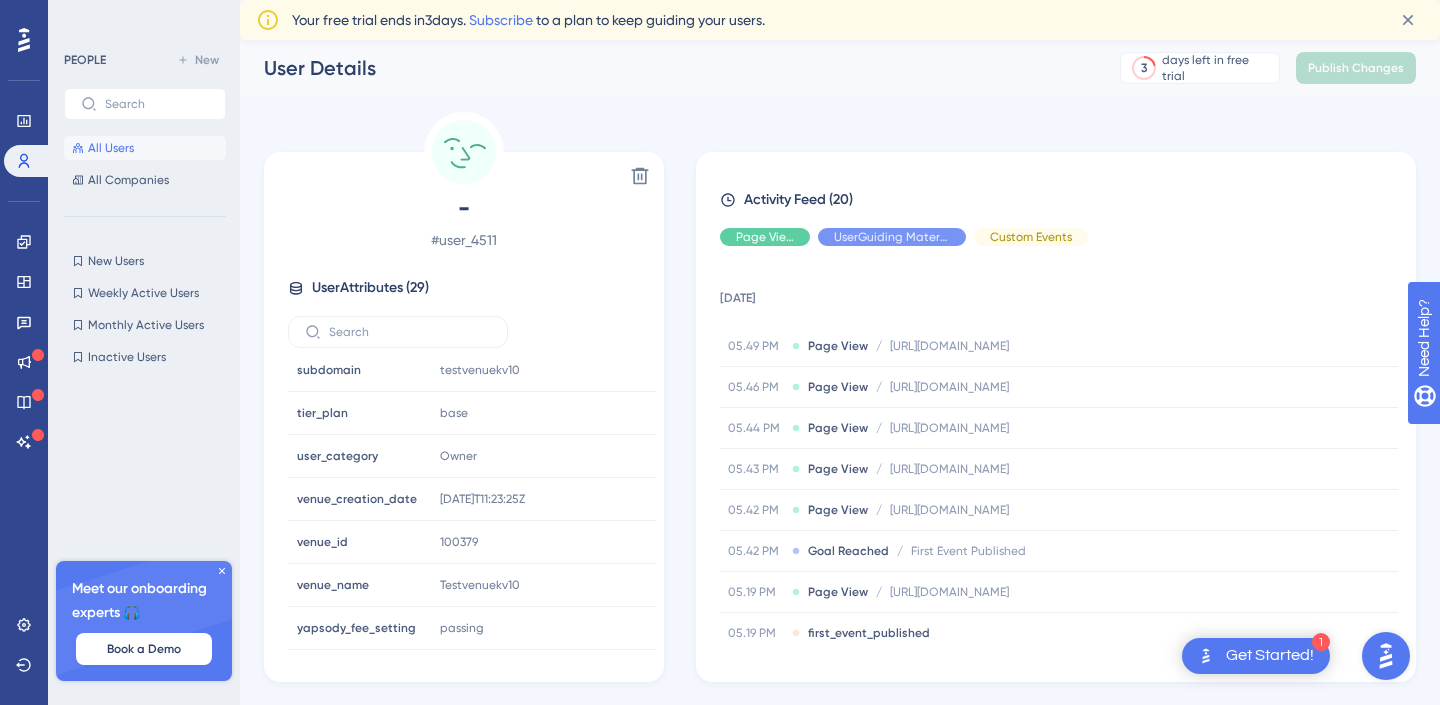 scroll, scrollTop: 953, scrollLeft: 0, axis: vertical 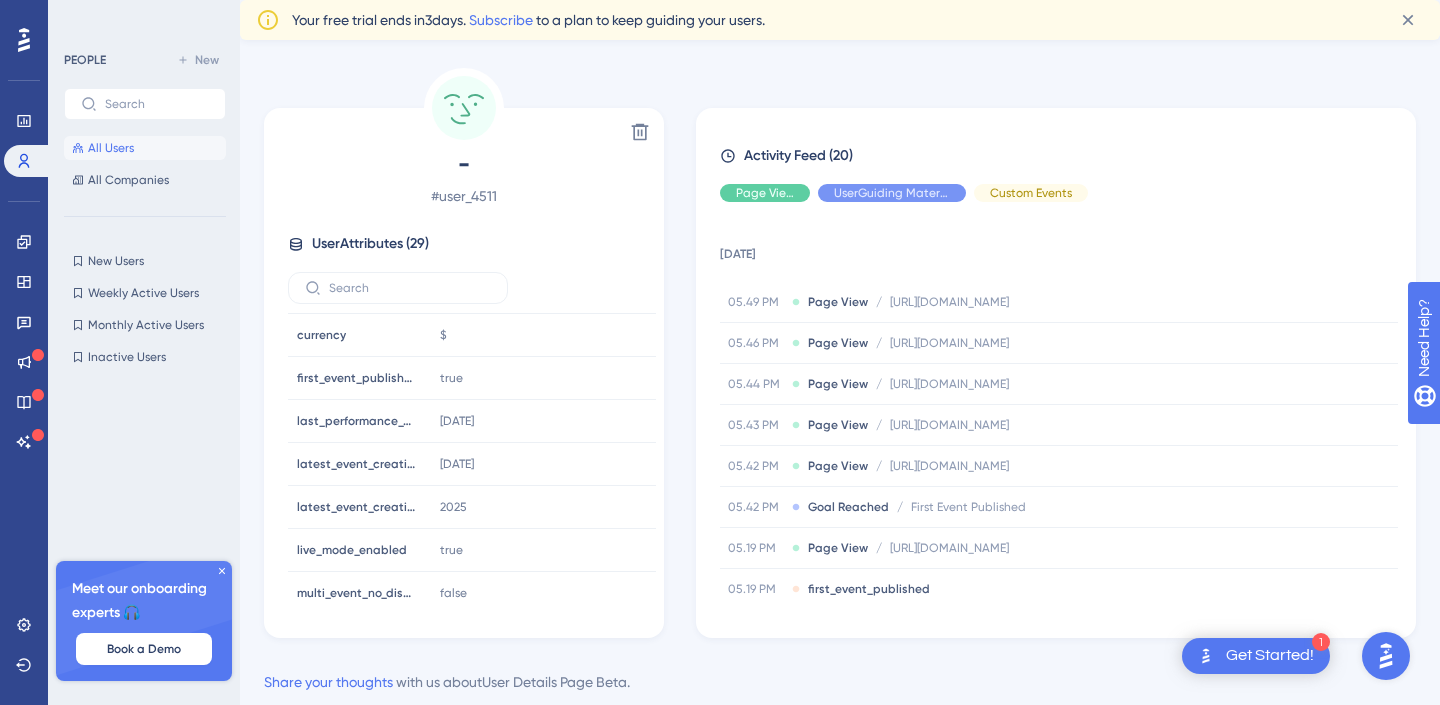 click on "All Users" at bounding box center [145, 148] 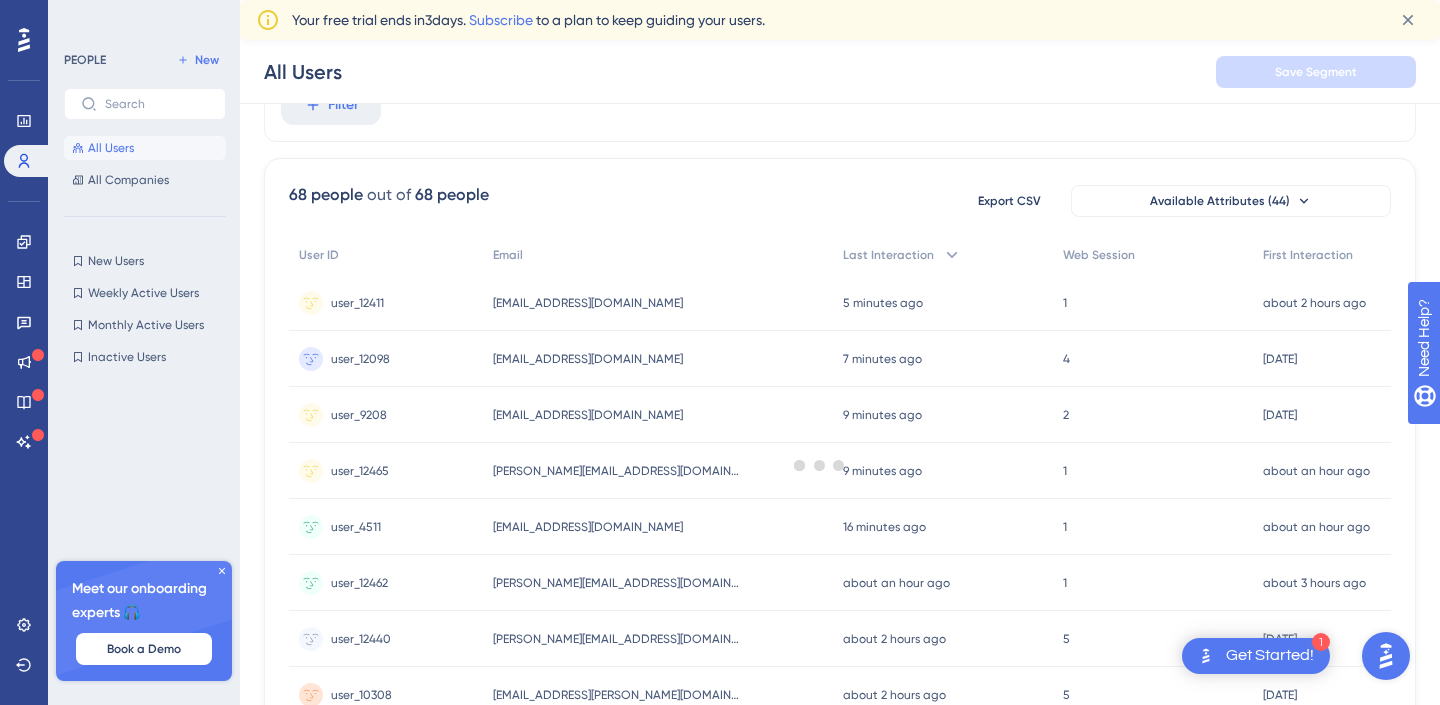 scroll, scrollTop: 0, scrollLeft: 0, axis: both 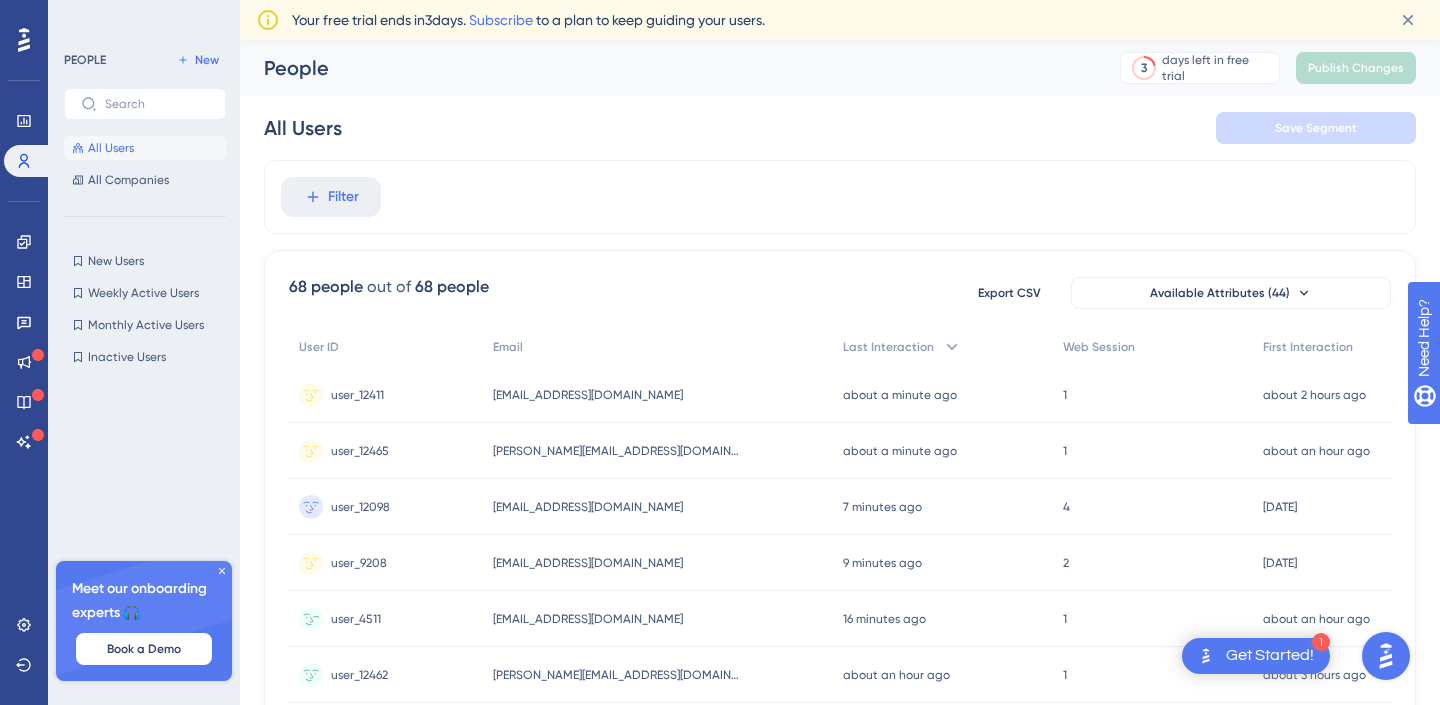 click on "[EMAIL_ADDRESS][DOMAIN_NAME]" at bounding box center [588, 619] 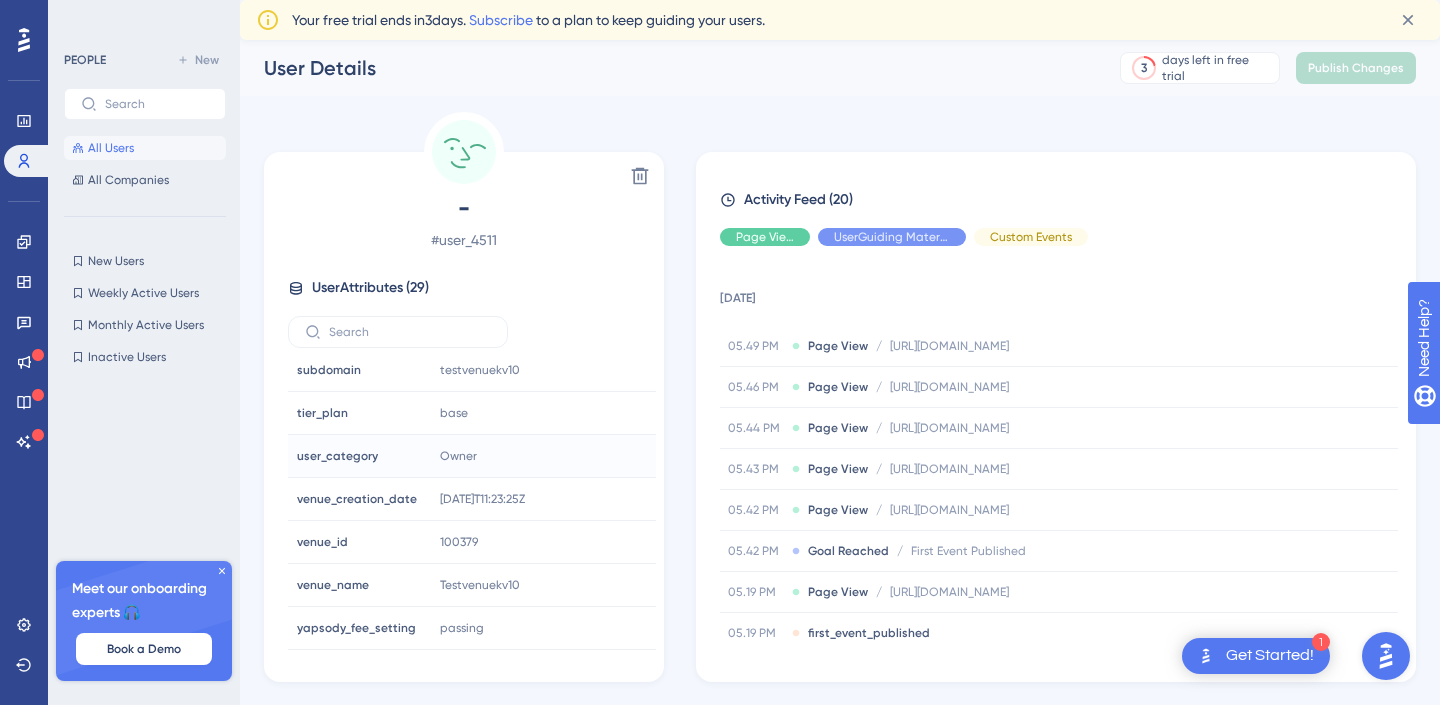 scroll, scrollTop: 953, scrollLeft: 0, axis: vertical 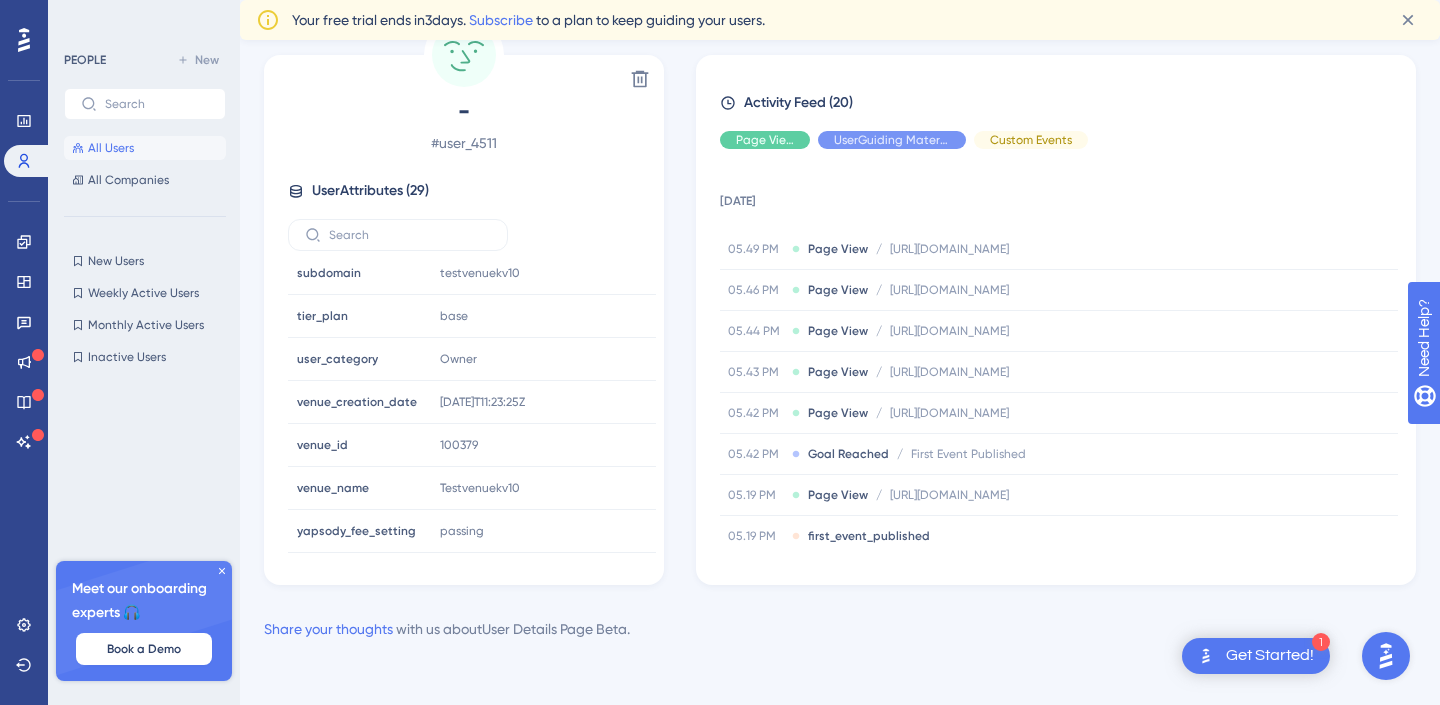 click on "All Users" at bounding box center [111, 148] 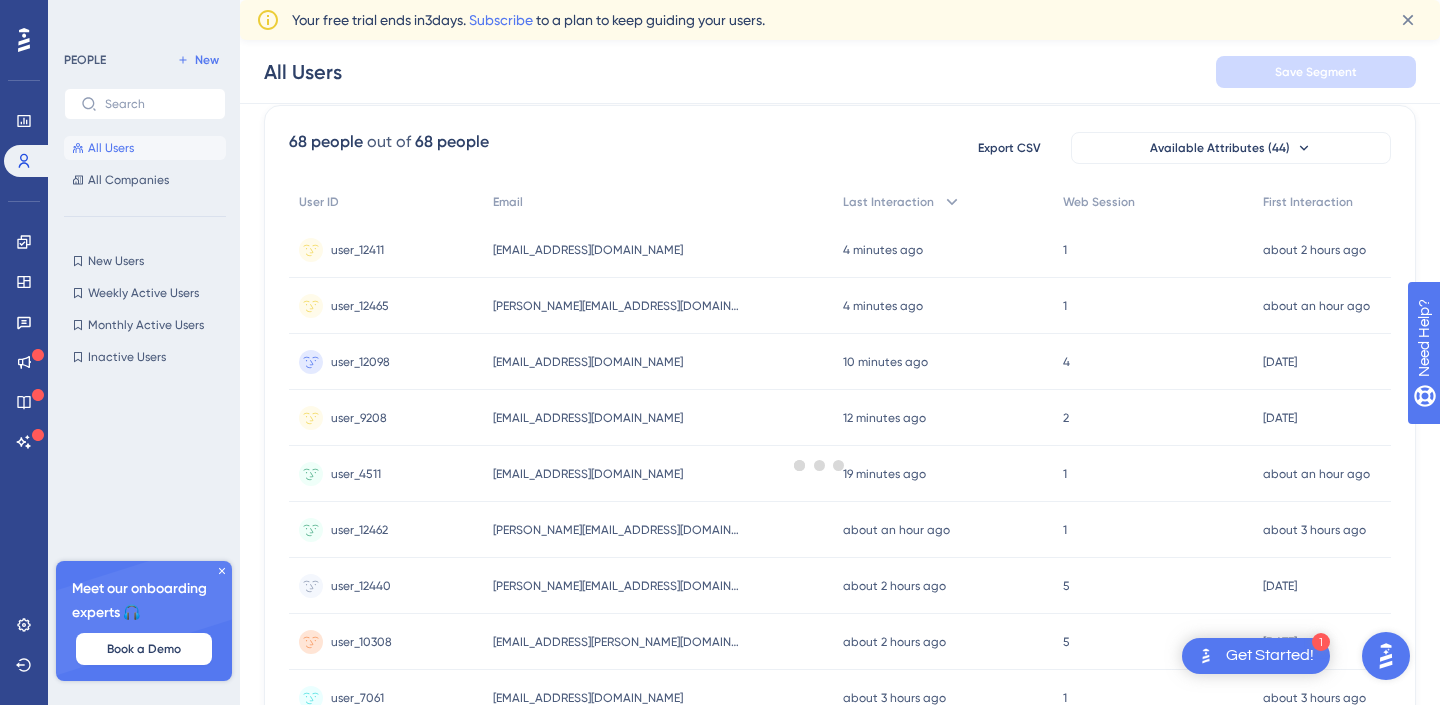 scroll, scrollTop: 0, scrollLeft: 0, axis: both 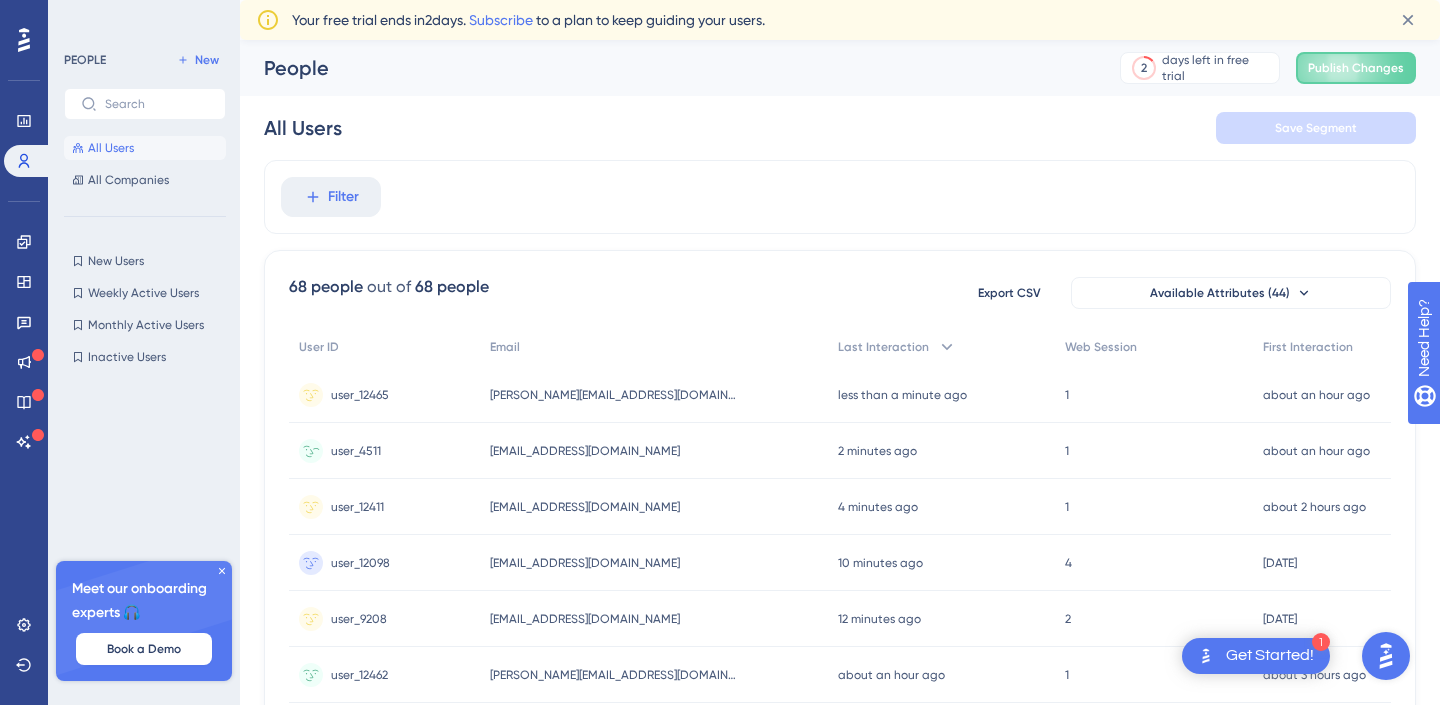 click on "[EMAIL_ADDRESS][DOMAIN_NAME] [DOMAIN_NAME][EMAIL_ADDRESS][DOMAIN_NAME]" at bounding box center (654, 451) 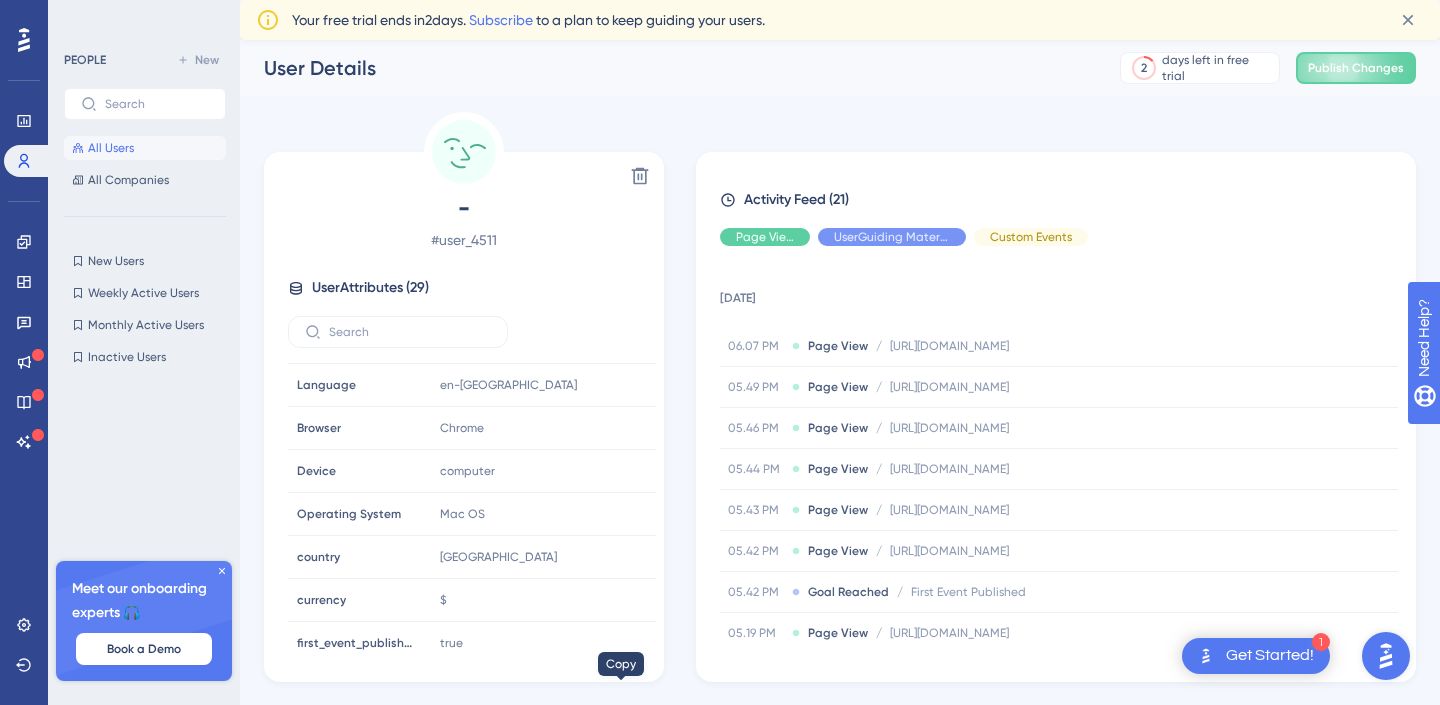 scroll, scrollTop: 148, scrollLeft: 0, axis: vertical 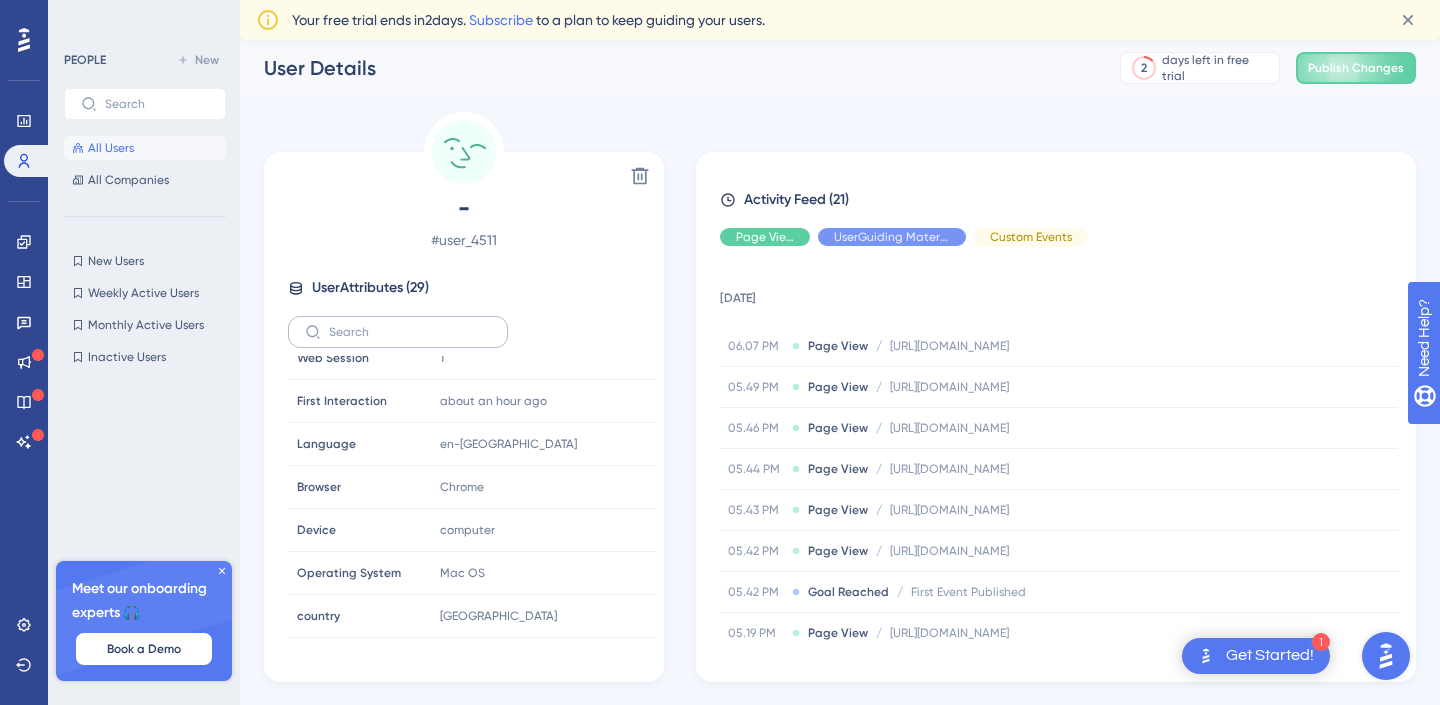 click at bounding box center (398, 332) 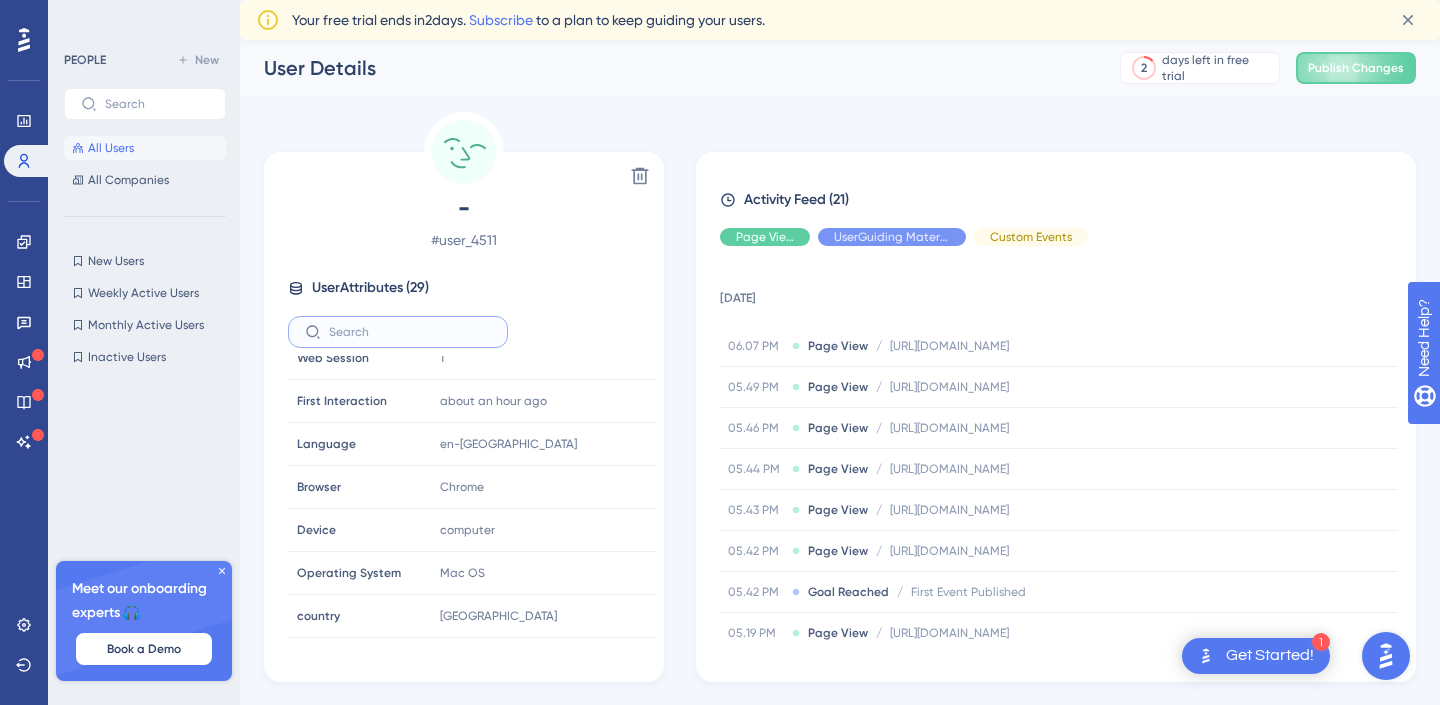 paste on "first_paid_ticket_sold" 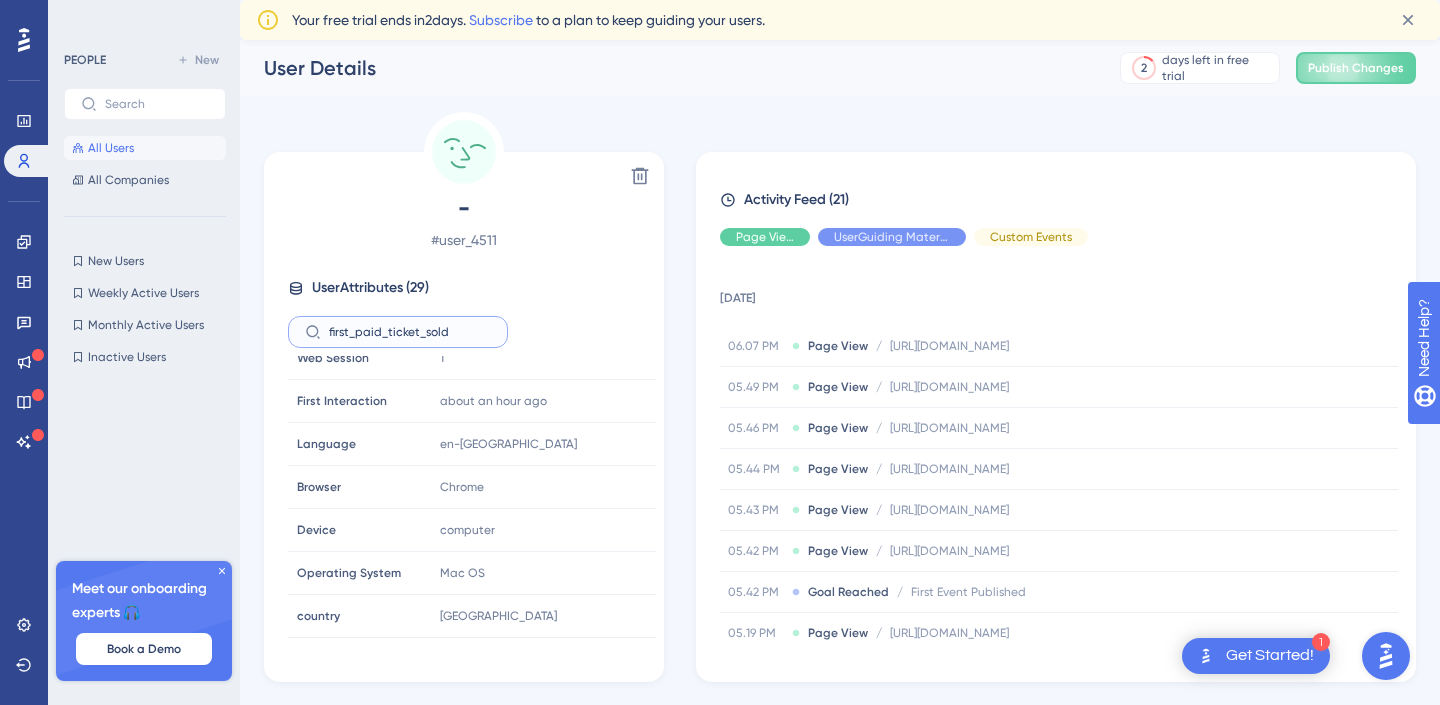 scroll, scrollTop: 0, scrollLeft: 0, axis: both 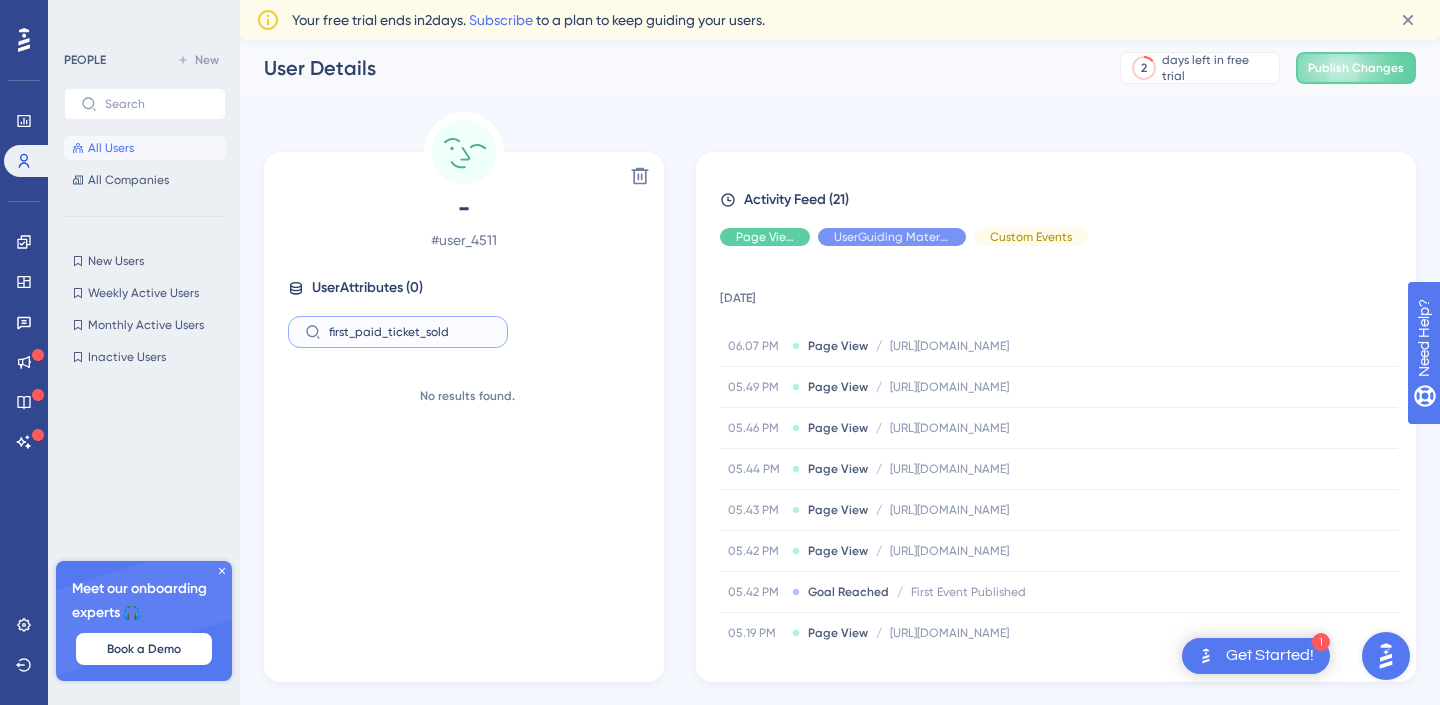 type 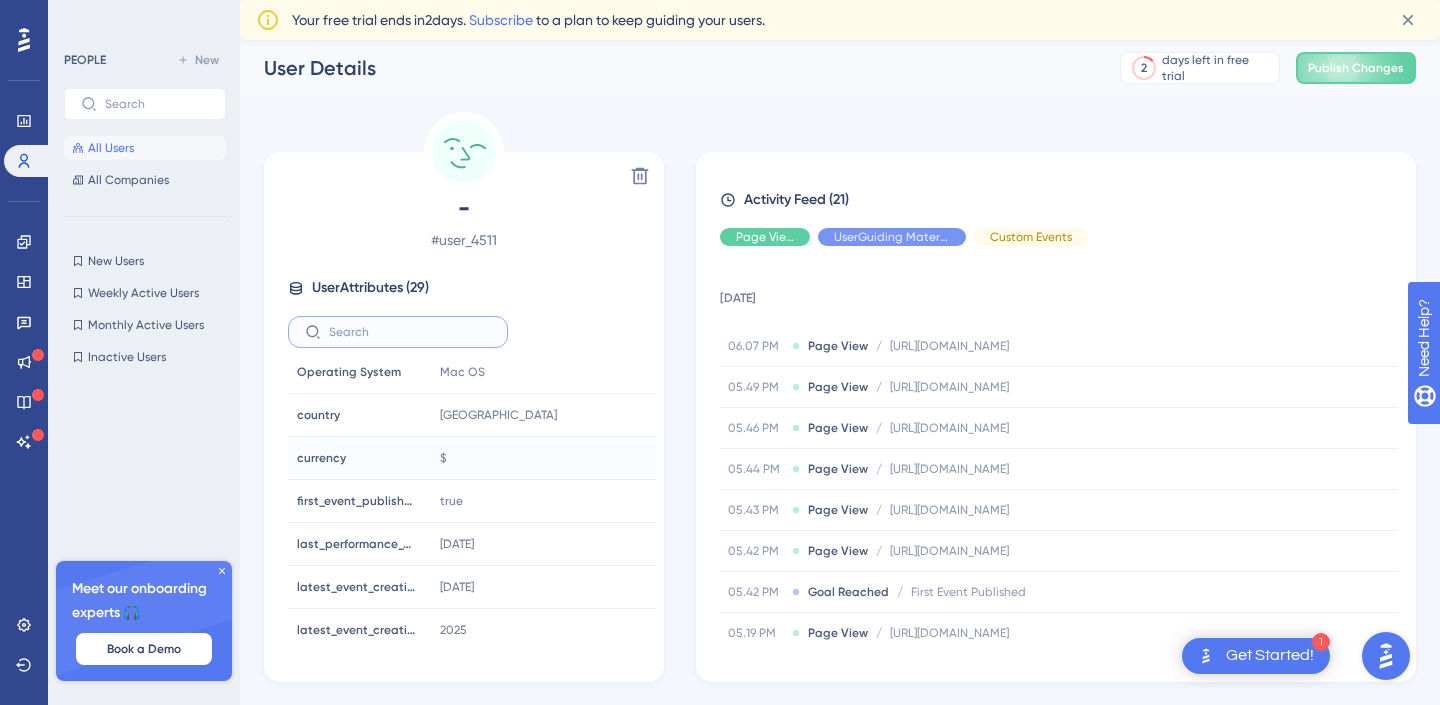 scroll, scrollTop: 407, scrollLeft: 0, axis: vertical 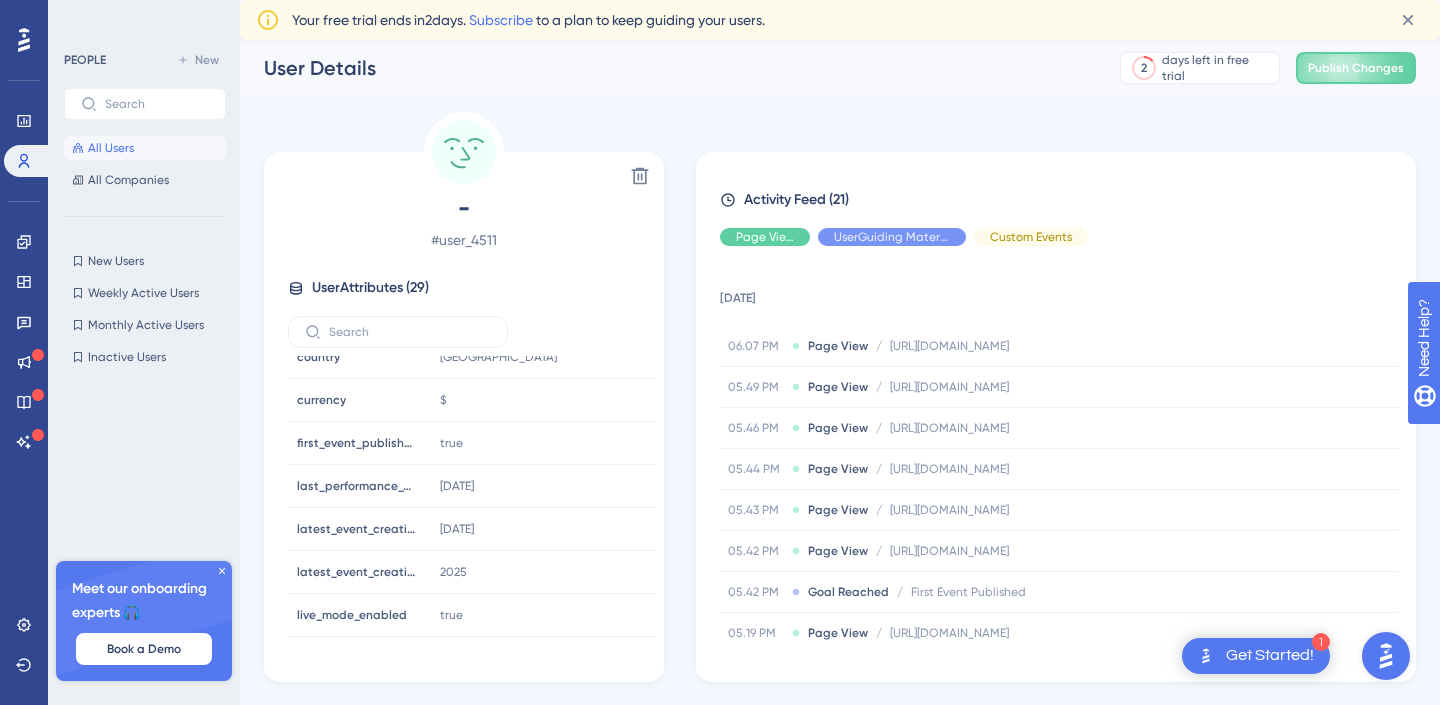 click on "All Users" at bounding box center [145, 148] 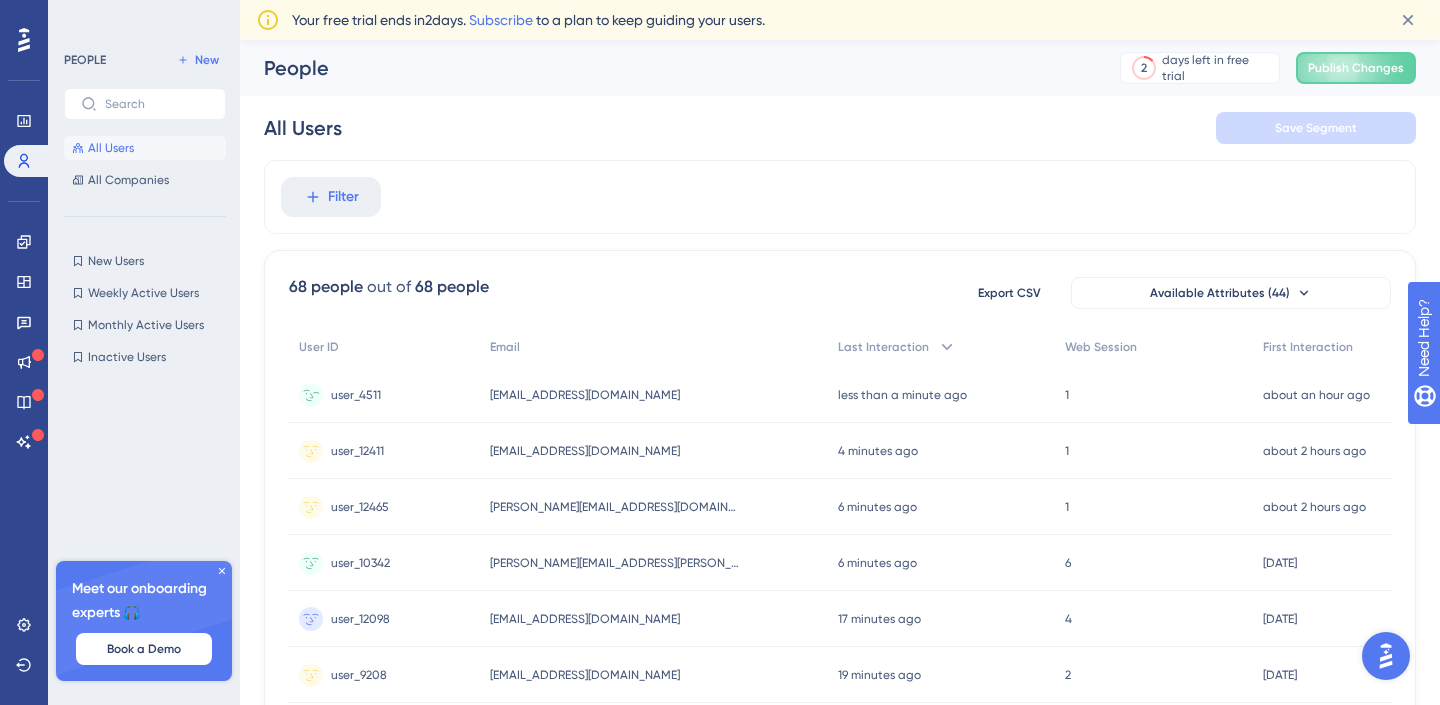 click on "[EMAIL_ADDRESS][DOMAIN_NAME] [DOMAIN_NAME][EMAIL_ADDRESS][DOMAIN_NAME]" at bounding box center (654, 395) 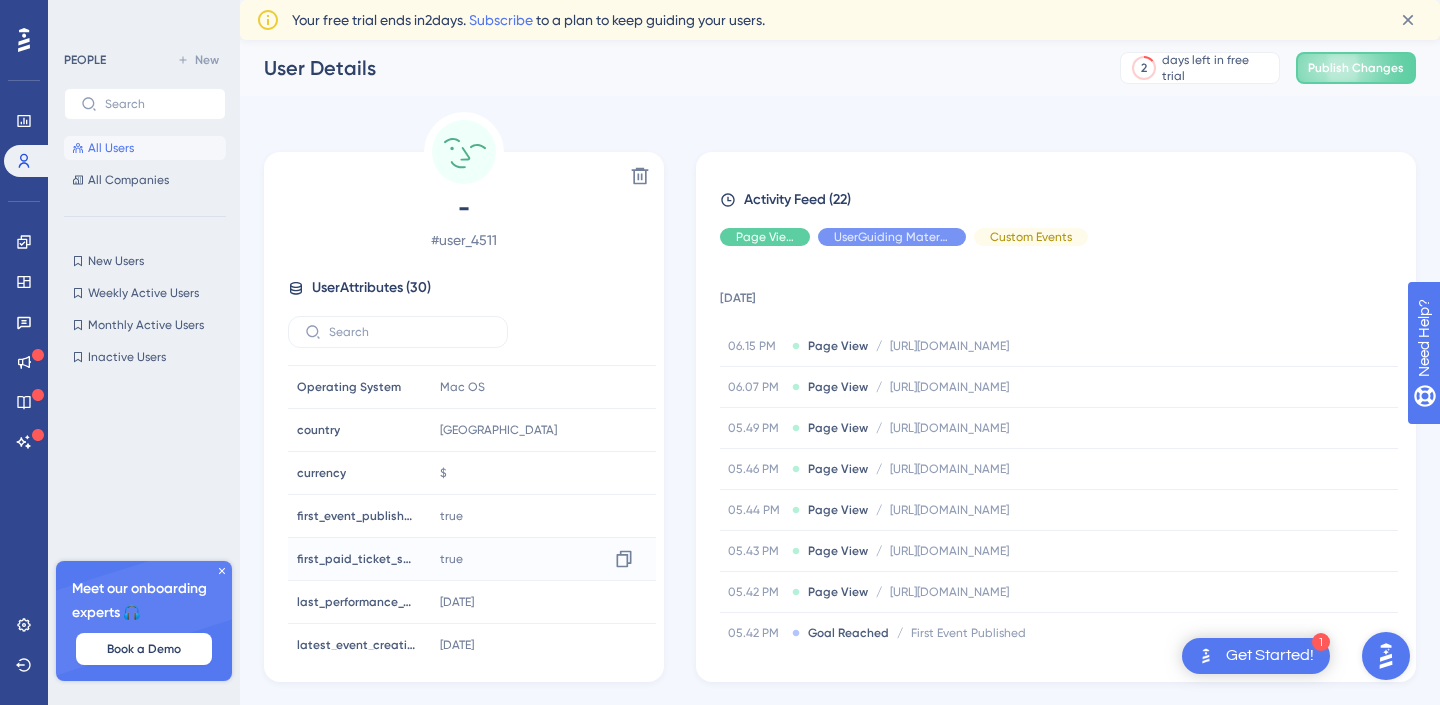 scroll, scrollTop: 336, scrollLeft: 0, axis: vertical 